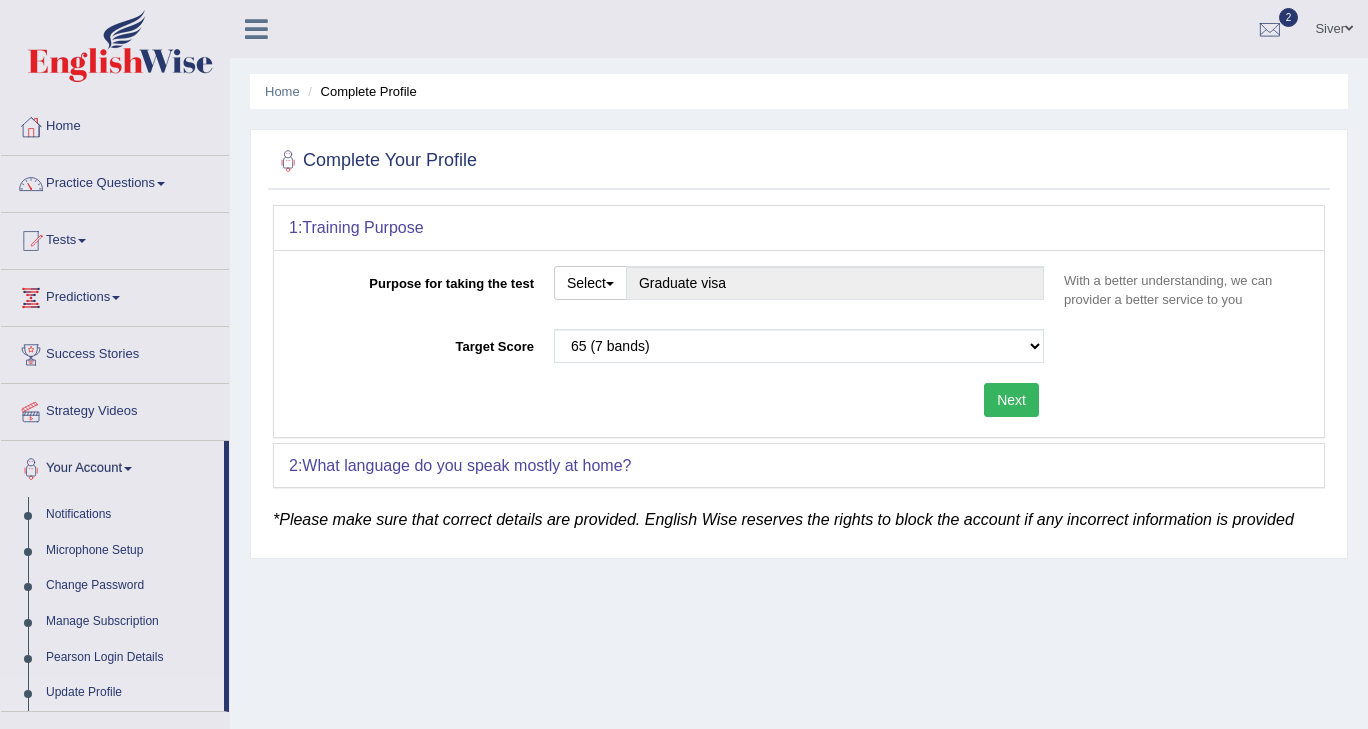 scroll, scrollTop: 320, scrollLeft: 0, axis: vertical 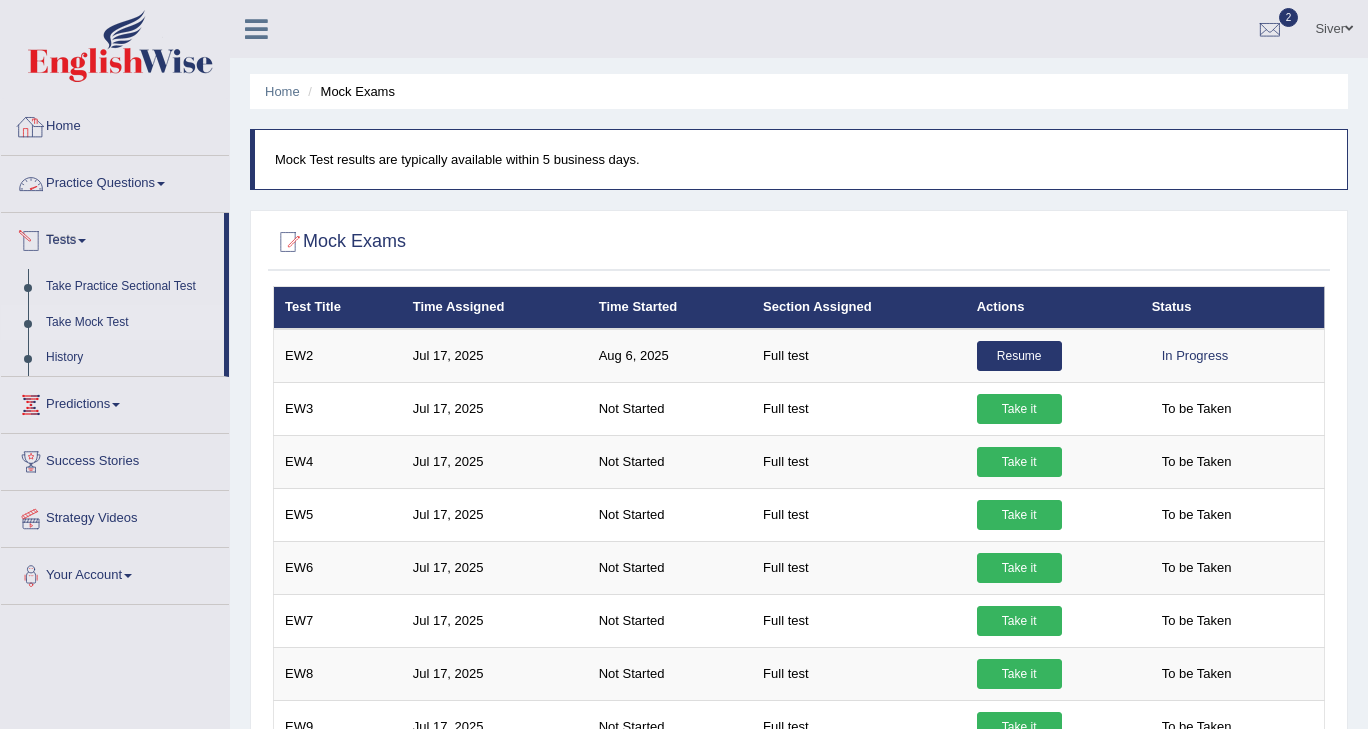 click on "Home" at bounding box center (115, 124) 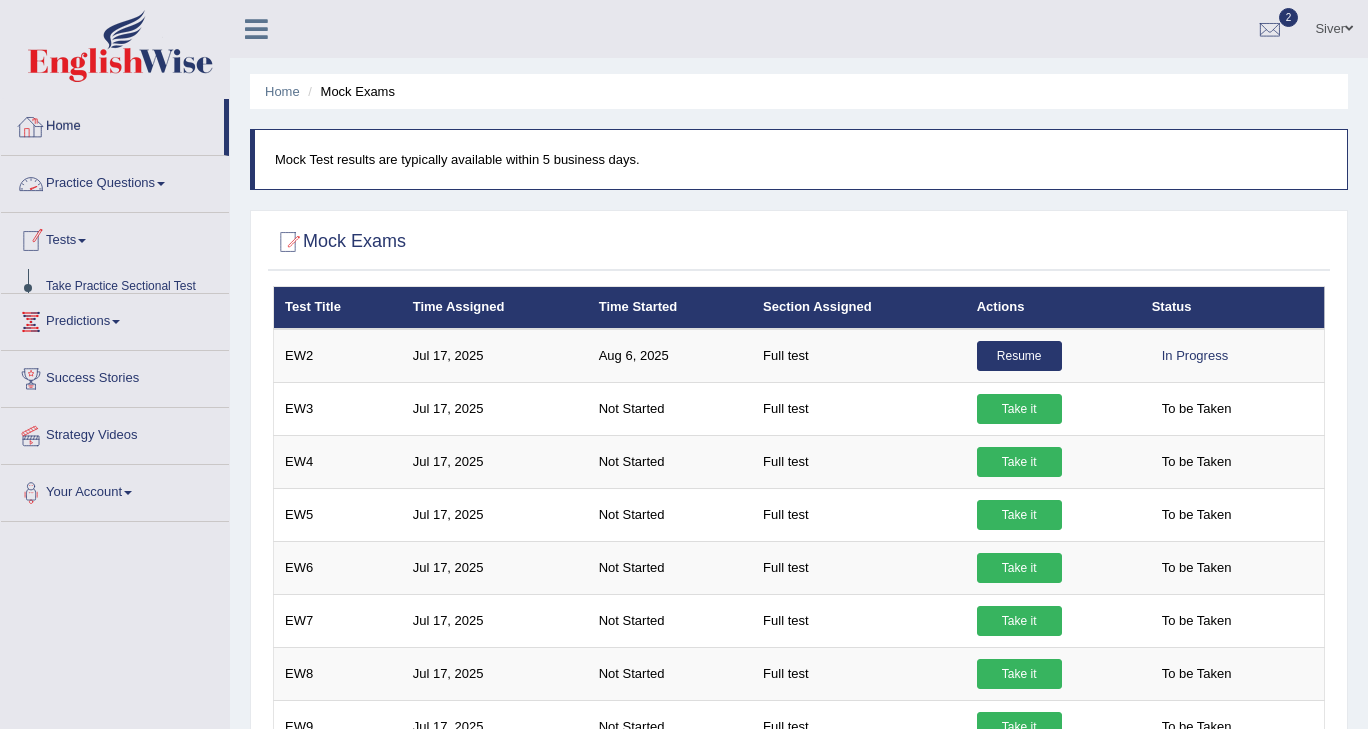 click on "Home" at bounding box center (112, 124) 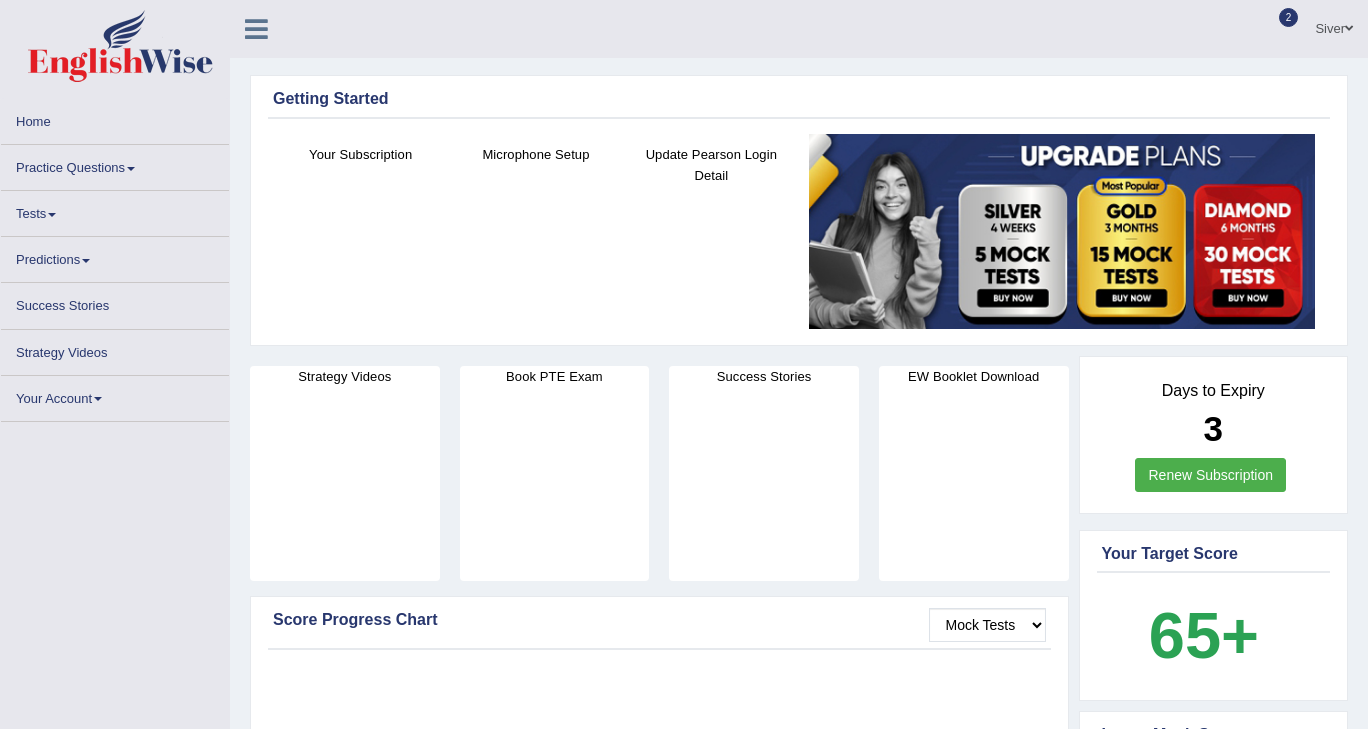 scroll, scrollTop: 0, scrollLeft: 0, axis: both 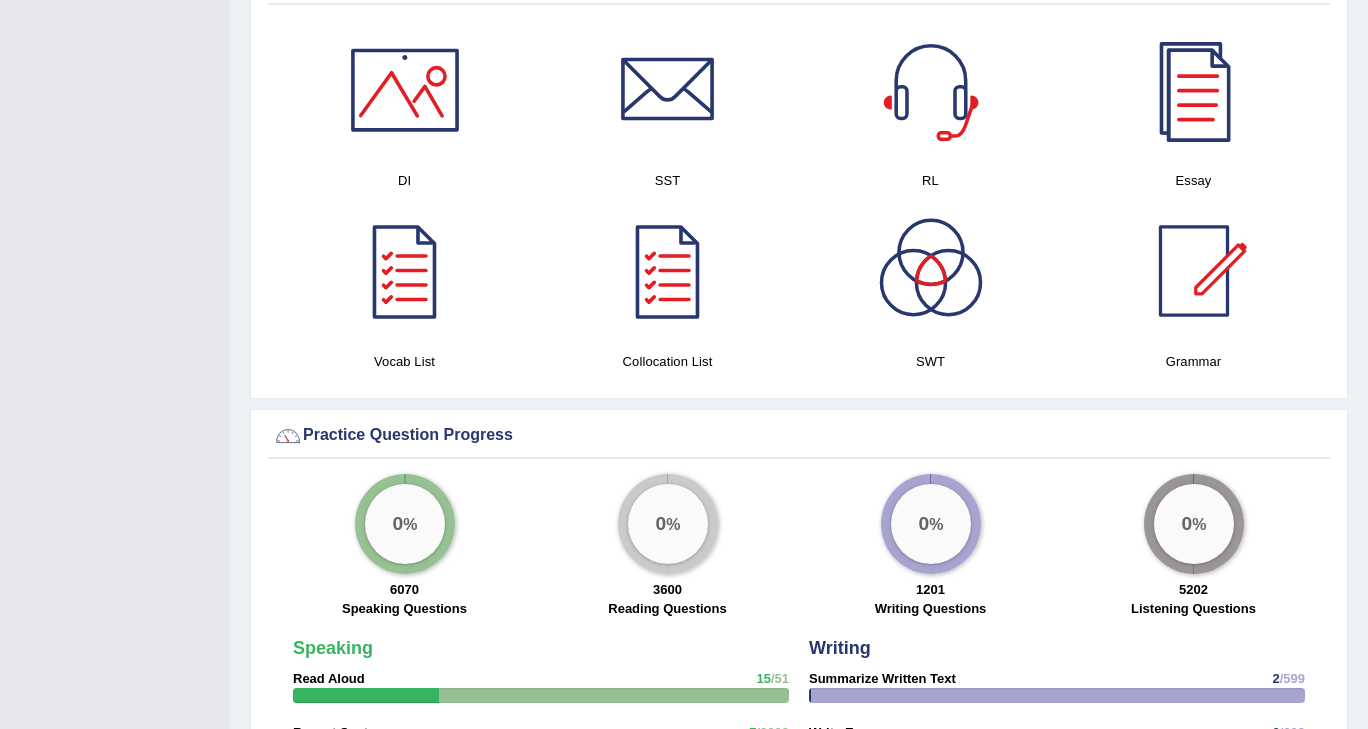 click at bounding box center [1194, 90] 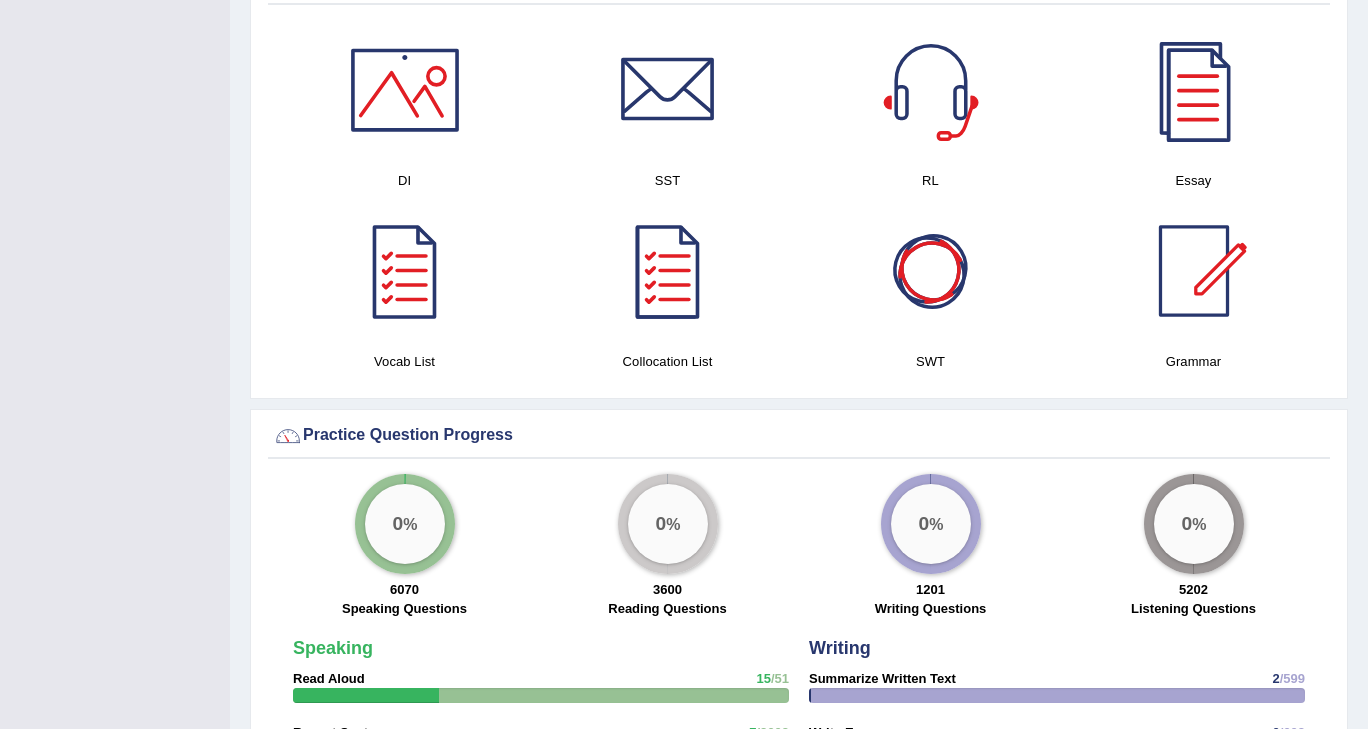 click at bounding box center [931, 271] 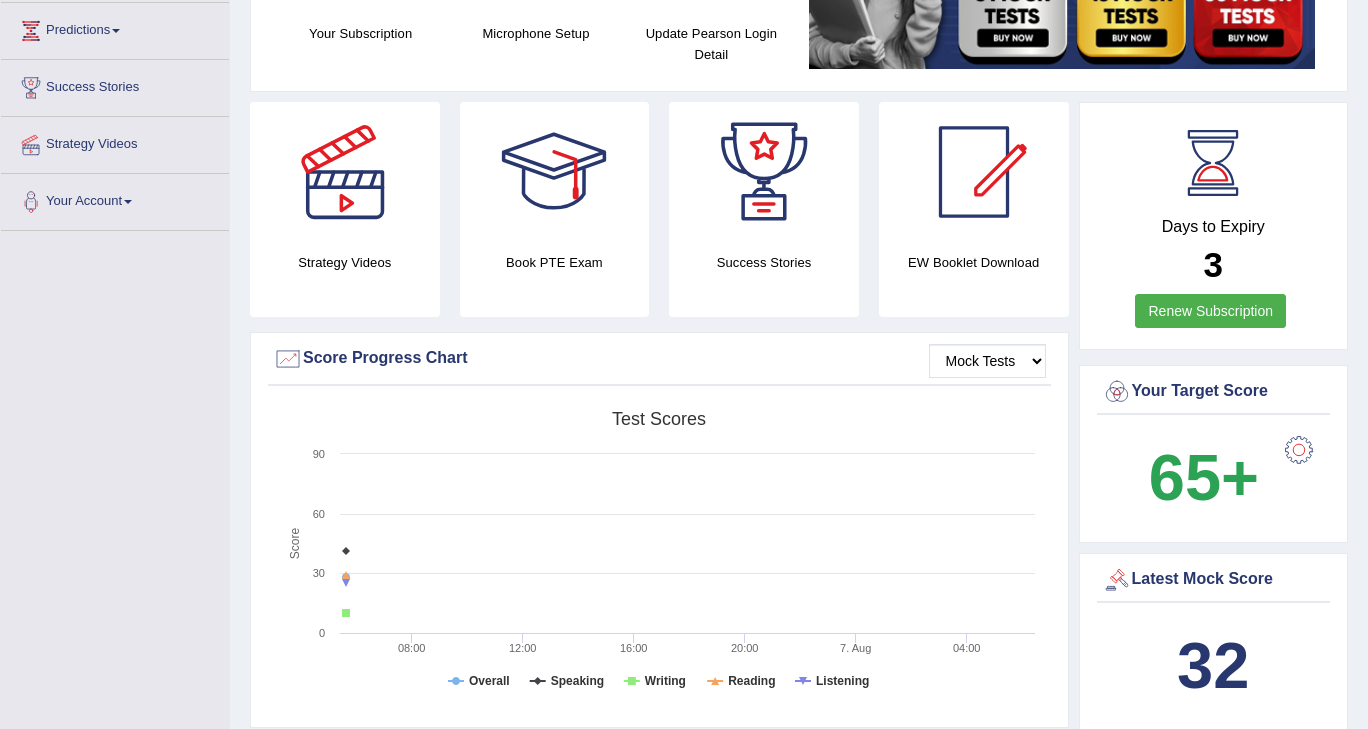 scroll, scrollTop: 0, scrollLeft: 0, axis: both 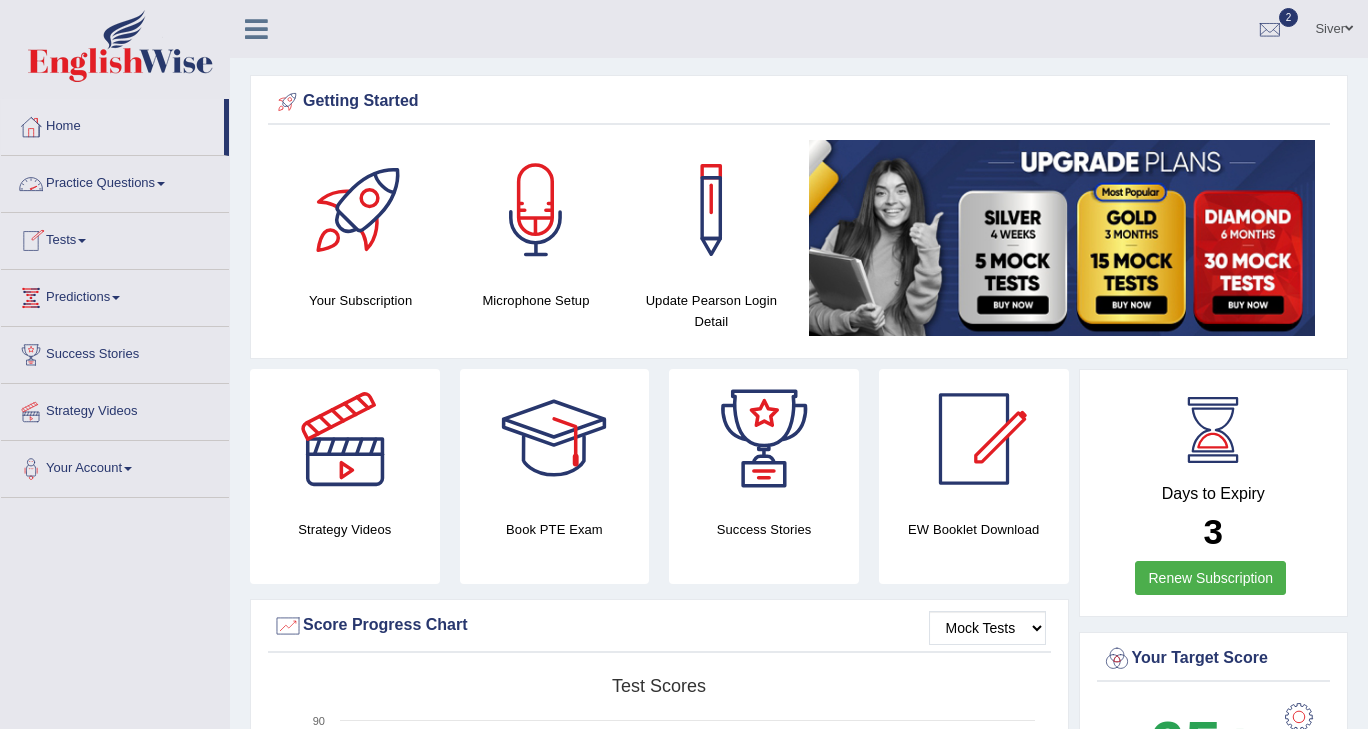 click on "Tests" at bounding box center [115, 238] 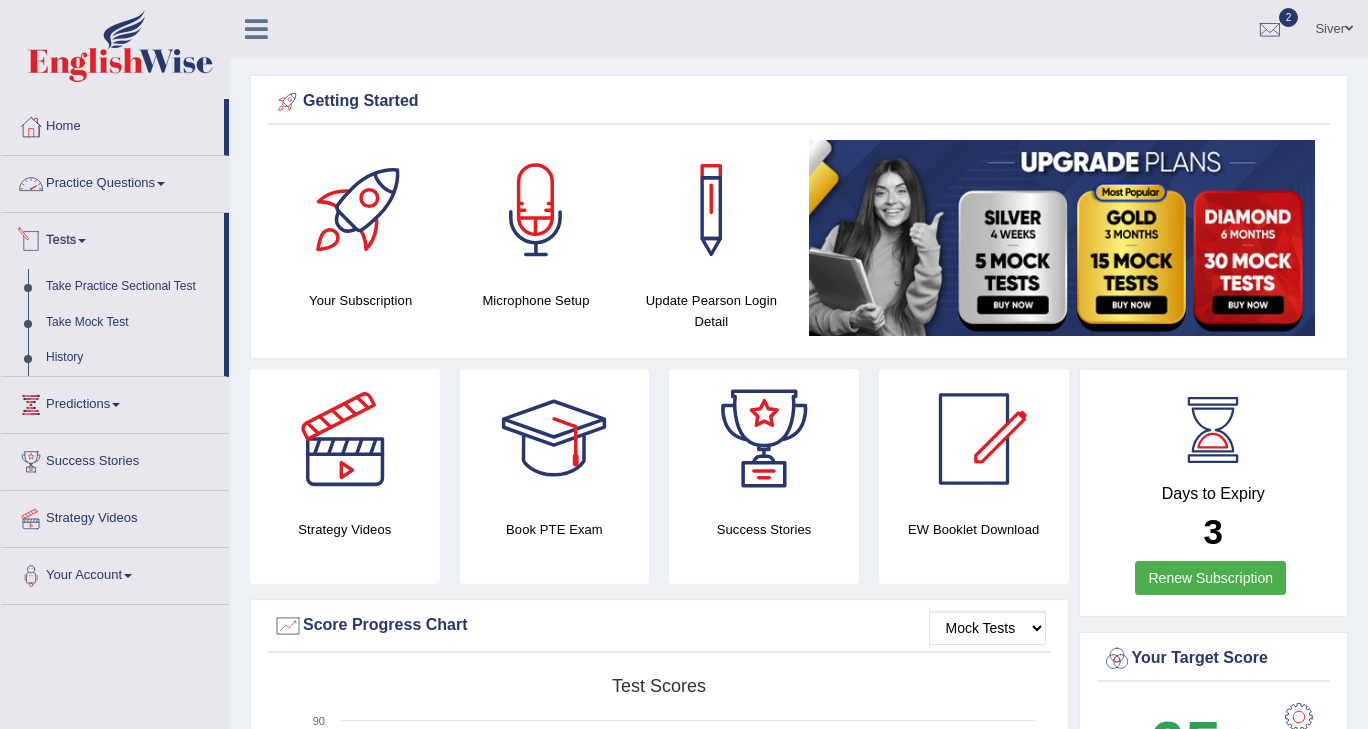 click on "Practice Questions" at bounding box center [115, 181] 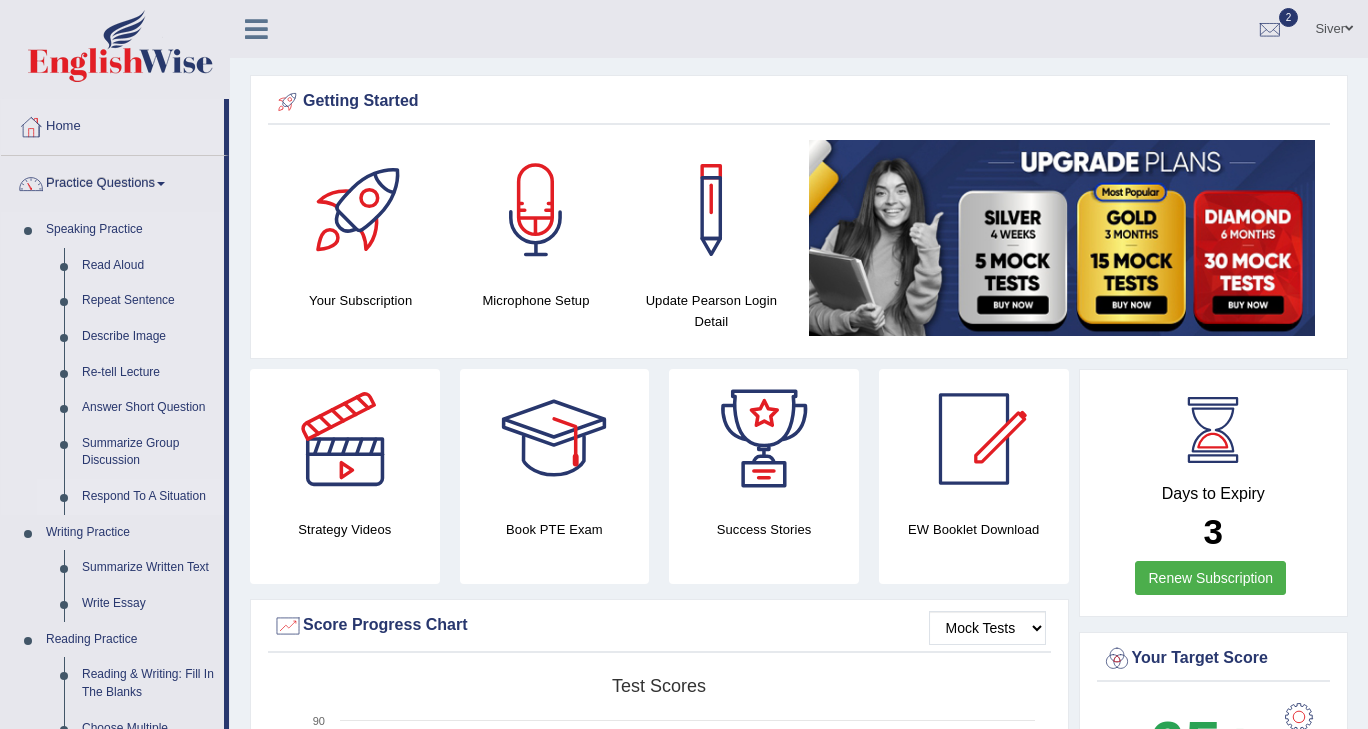 click on "Respond To A Situation" at bounding box center [148, 497] 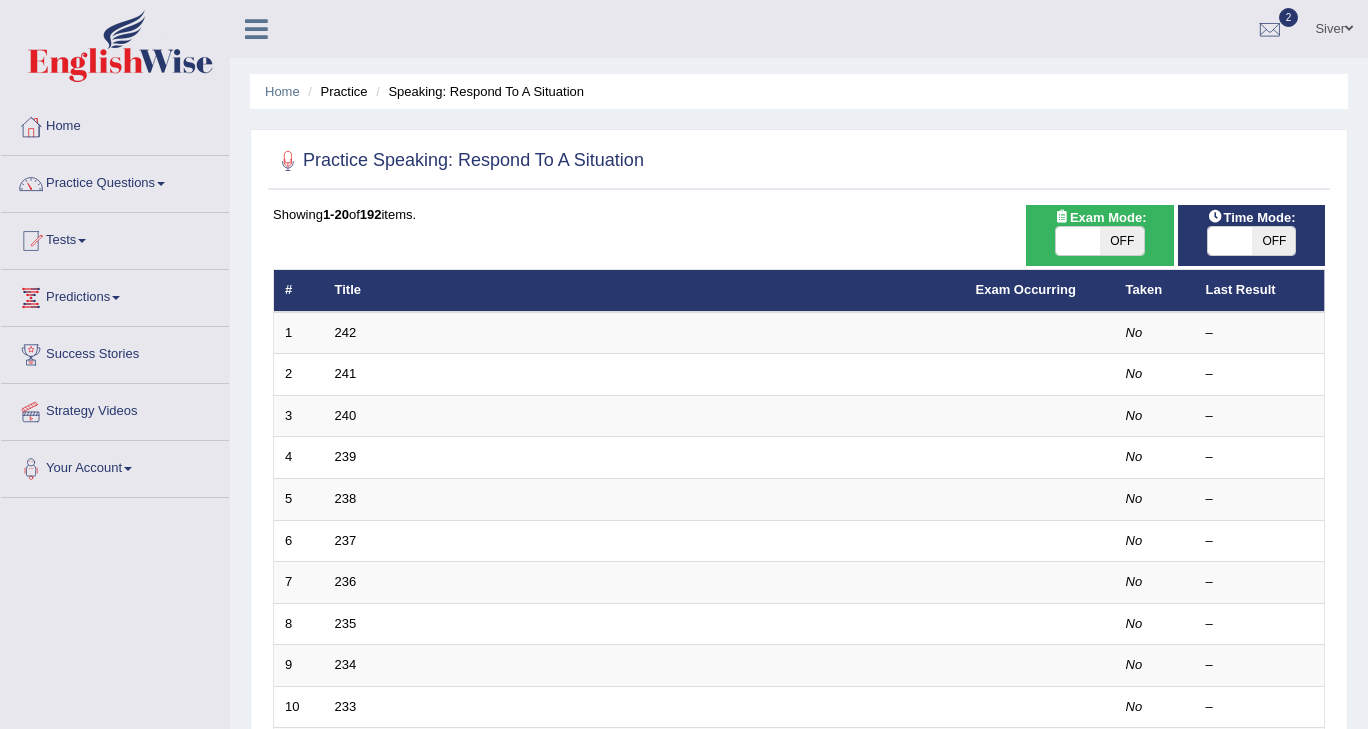 scroll, scrollTop: 126, scrollLeft: 0, axis: vertical 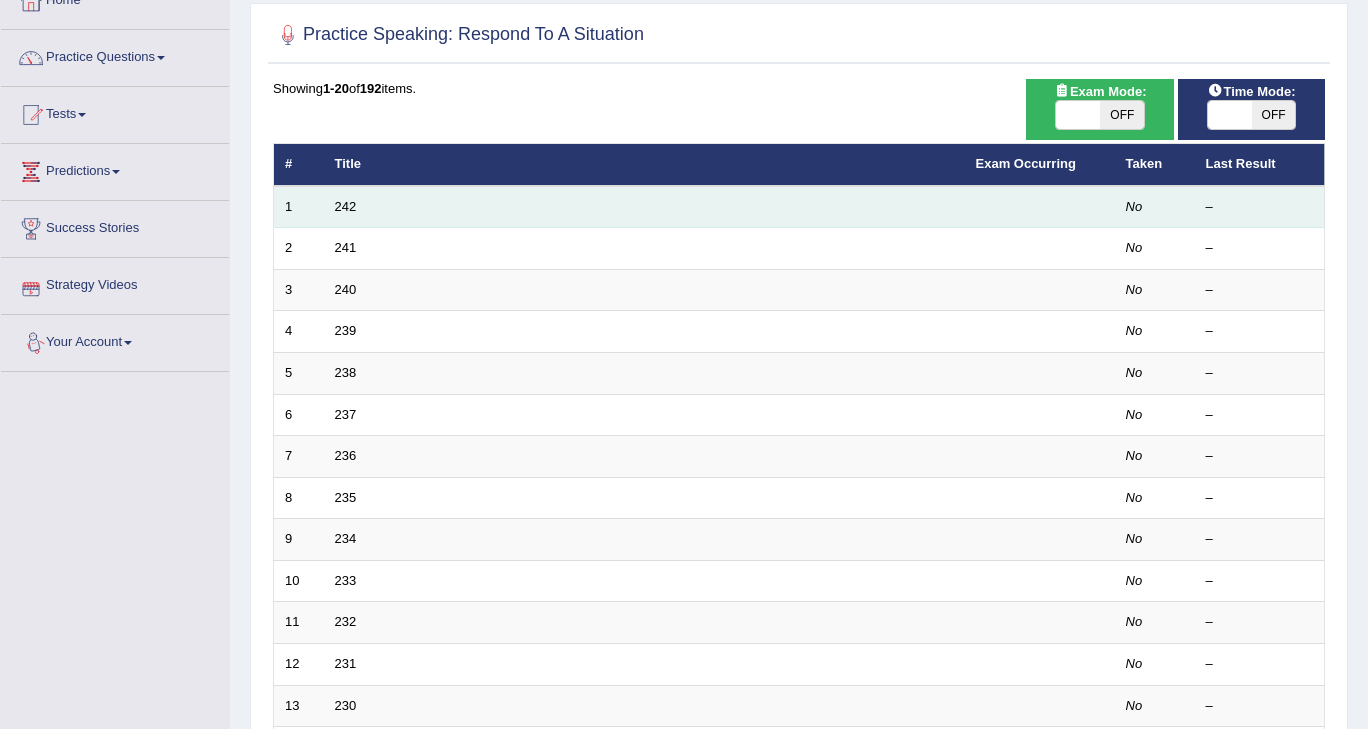 click on "1" at bounding box center (299, 207) 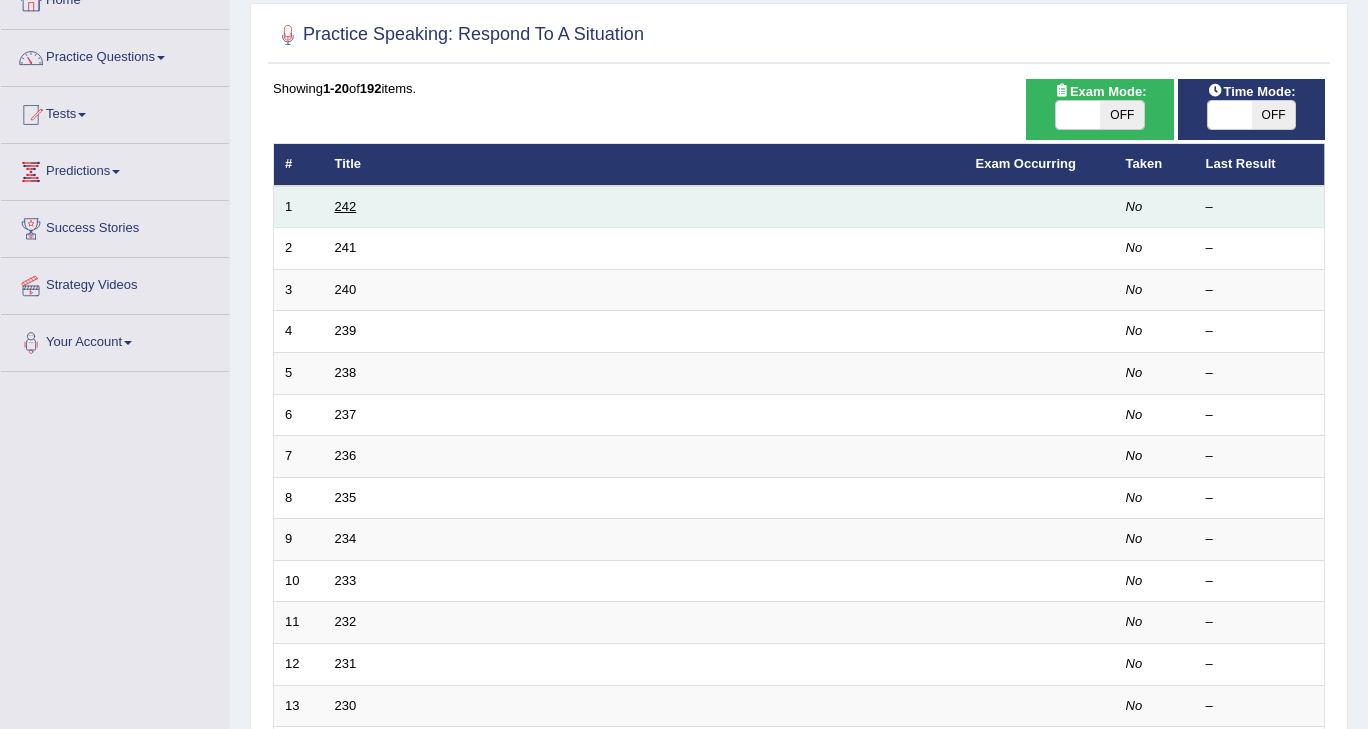 click on "242" at bounding box center (346, 206) 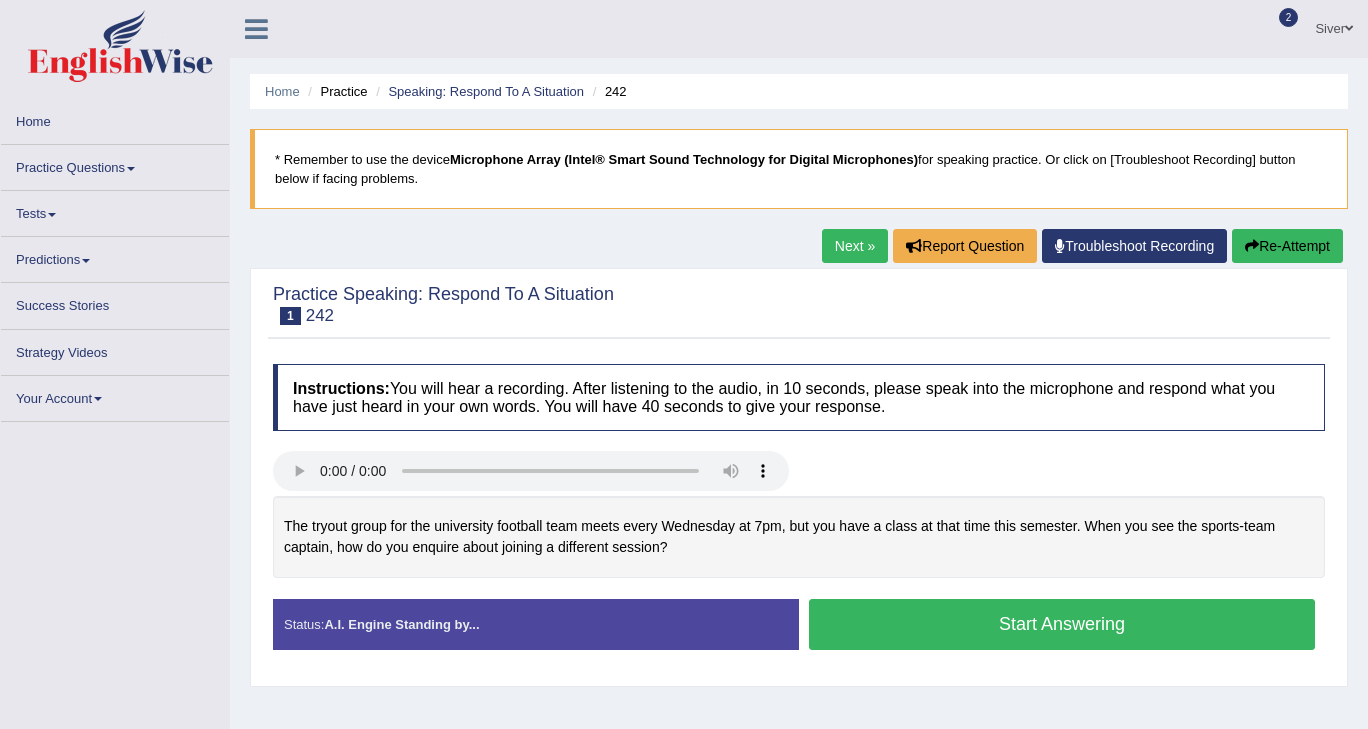 scroll, scrollTop: 0, scrollLeft: 0, axis: both 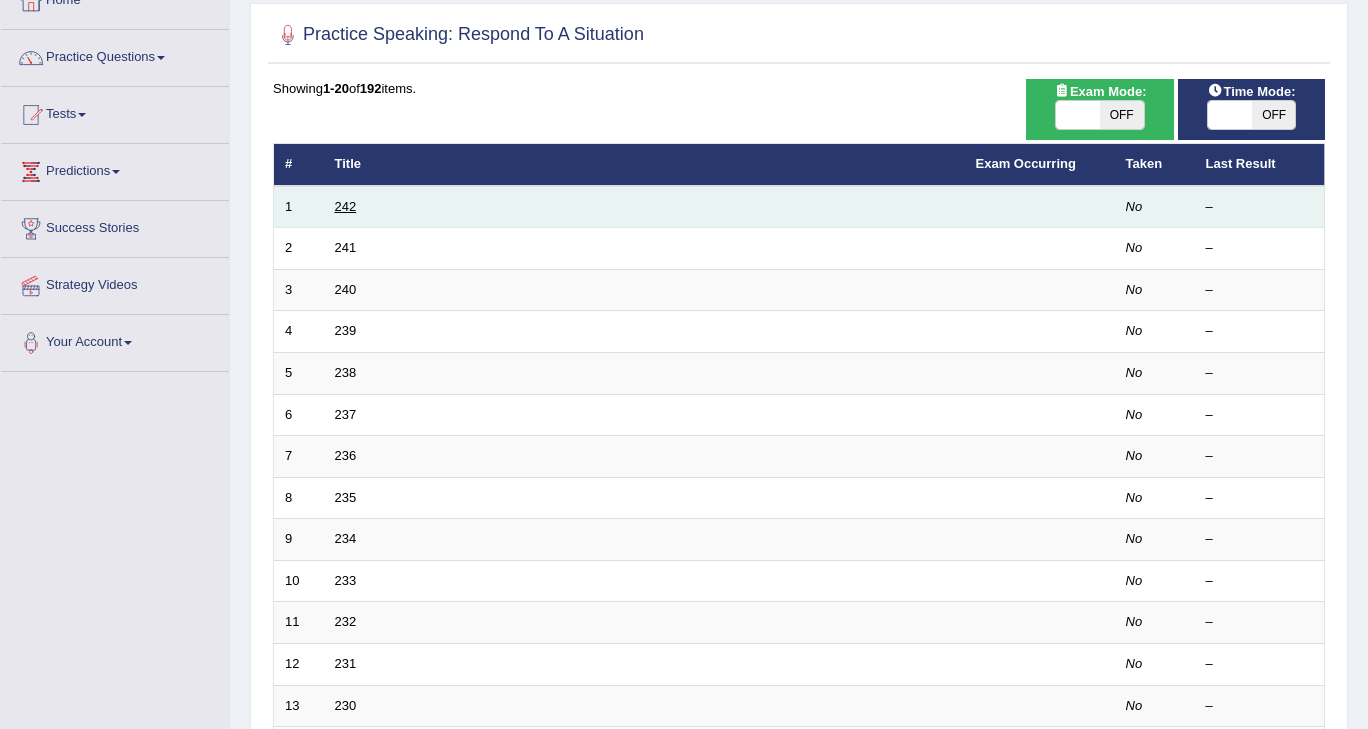 click on "242" at bounding box center (346, 206) 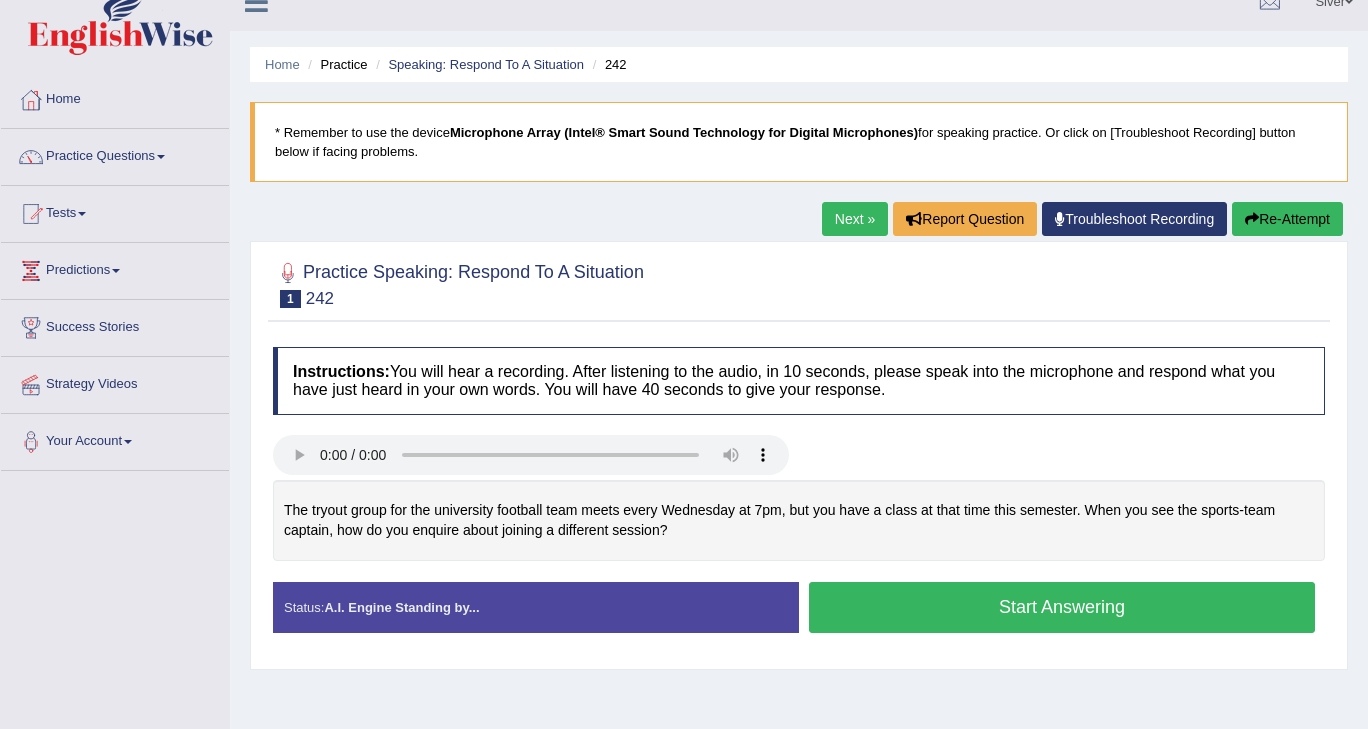 scroll, scrollTop: 0, scrollLeft: 0, axis: both 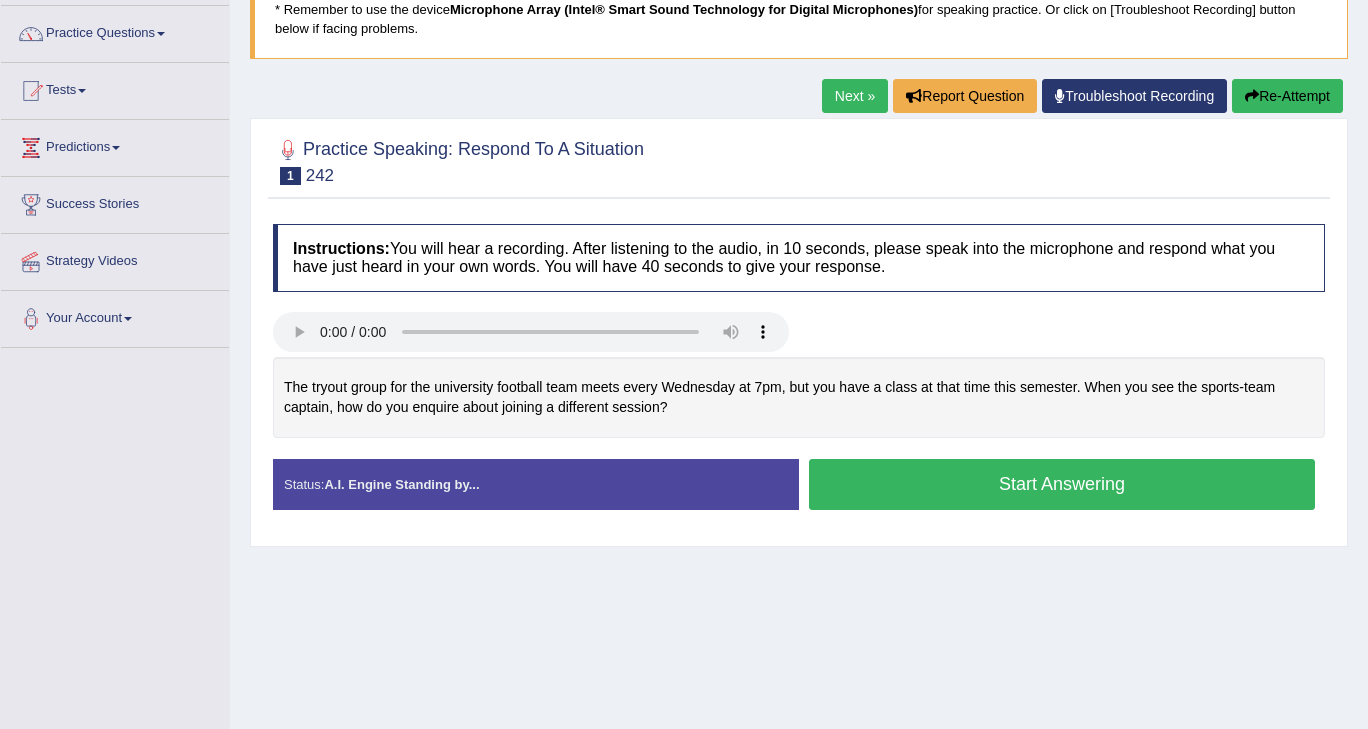 click on "Start Answering" at bounding box center (1062, 484) 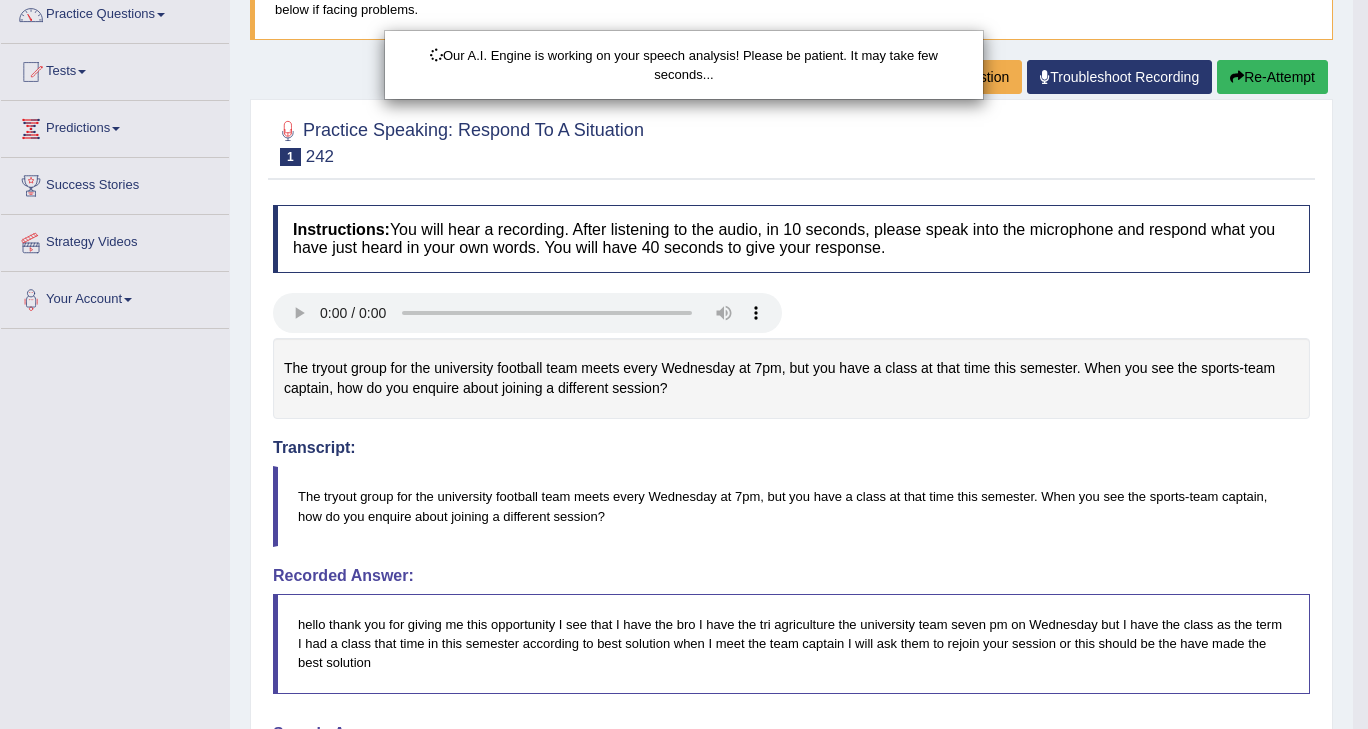 scroll, scrollTop: 170, scrollLeft: 0, axis: vertical 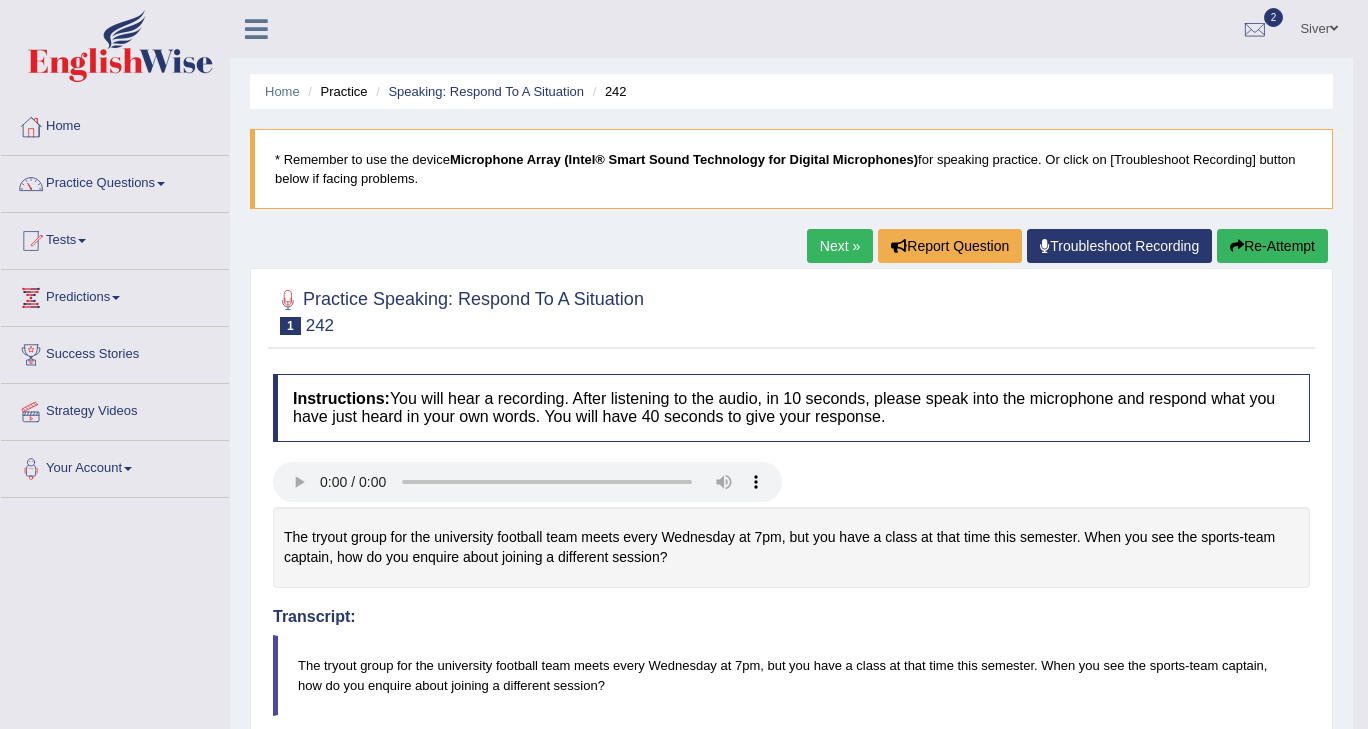 click on "Next »" at bounding box center [840, 246] 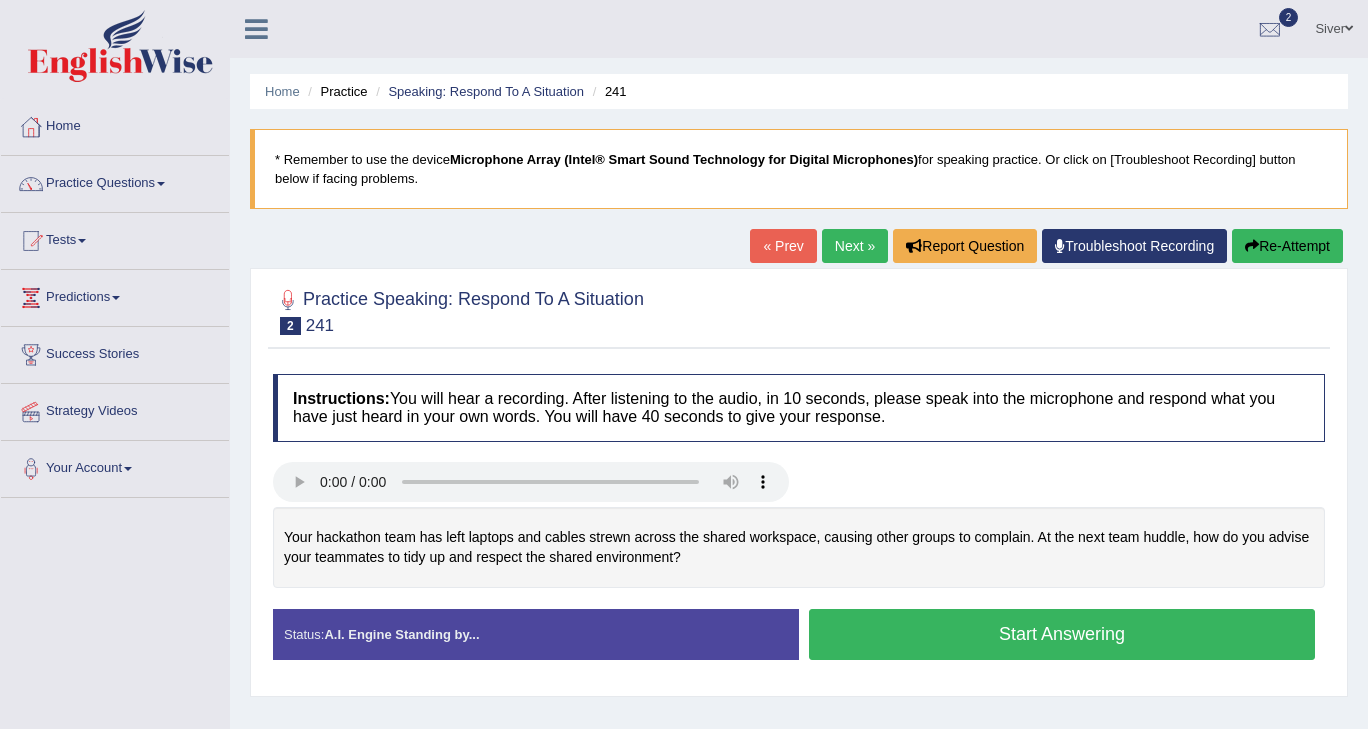scroll, scrollTop: 254, scrollLeft: 0, axis: vertical 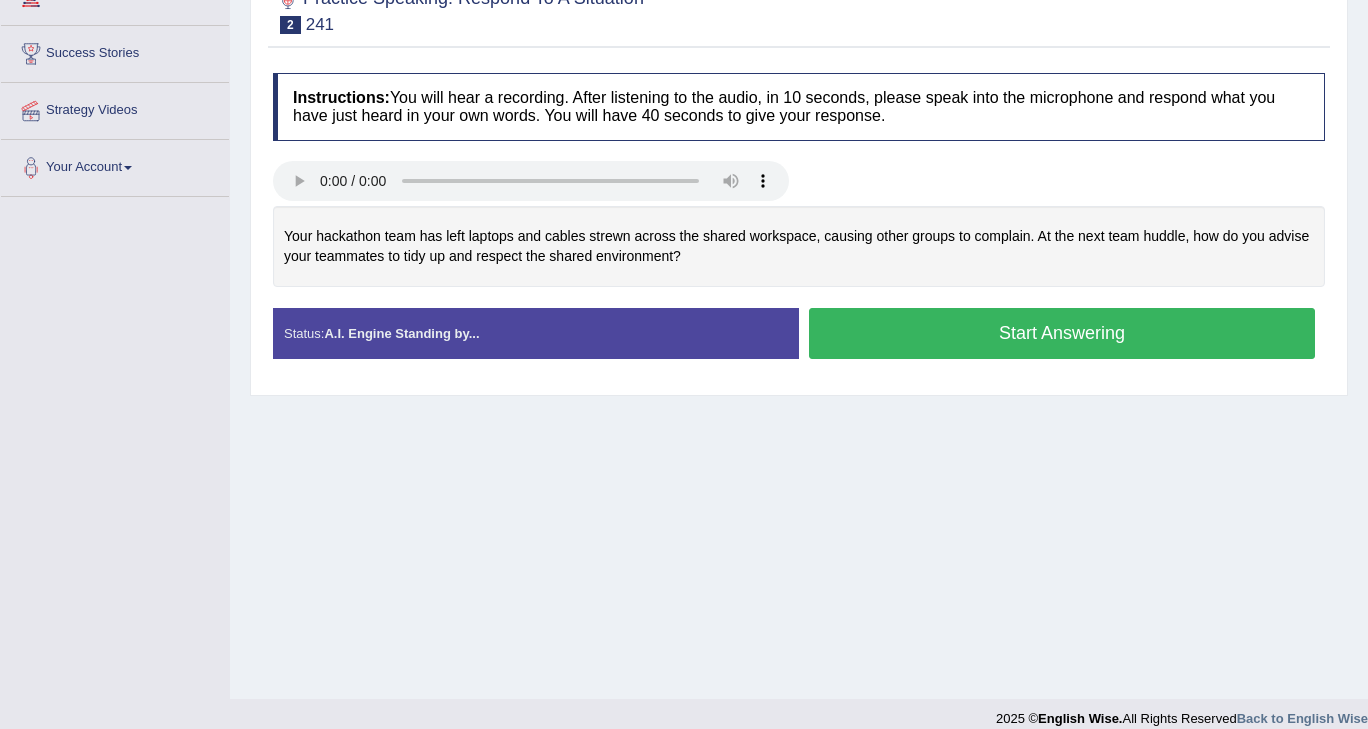 click on "Start Answering" at bounding box center [1062, 333] 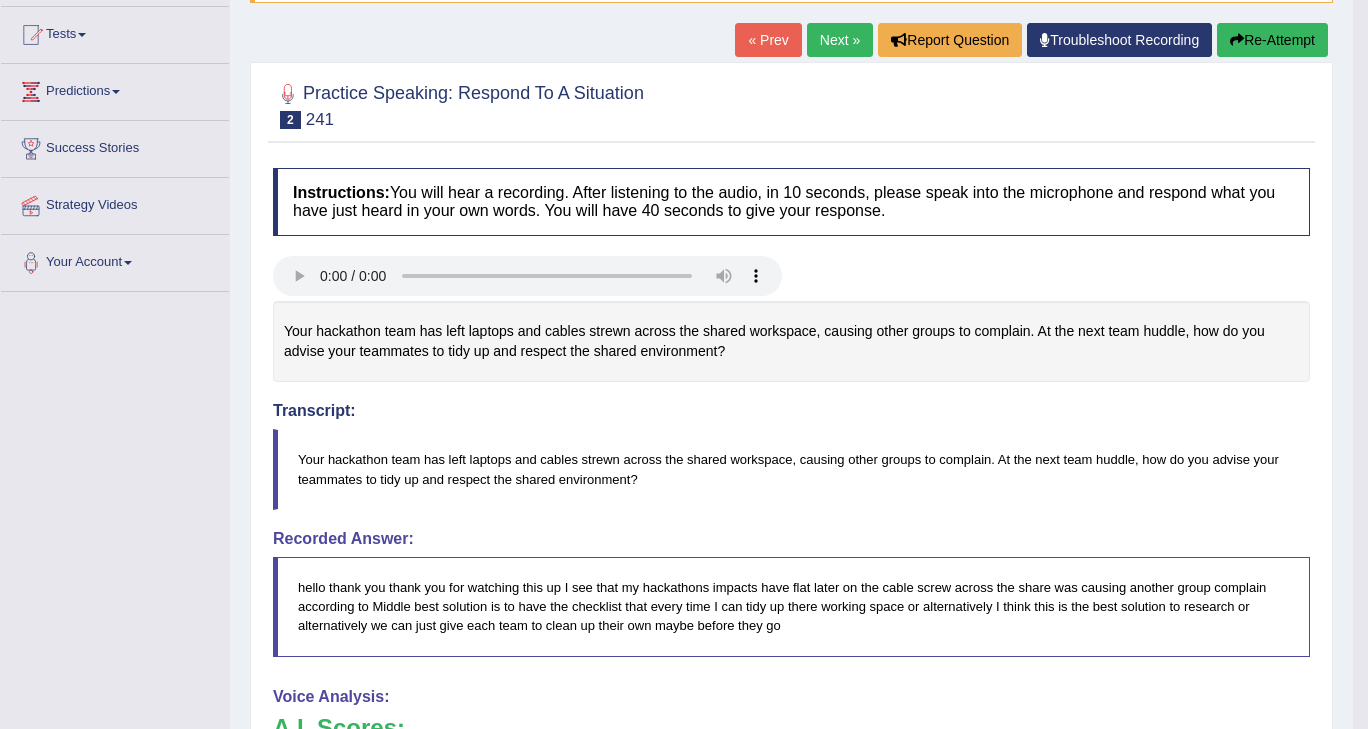 scroll, scrollTop: 0, scrollLeft: 0, axis: both 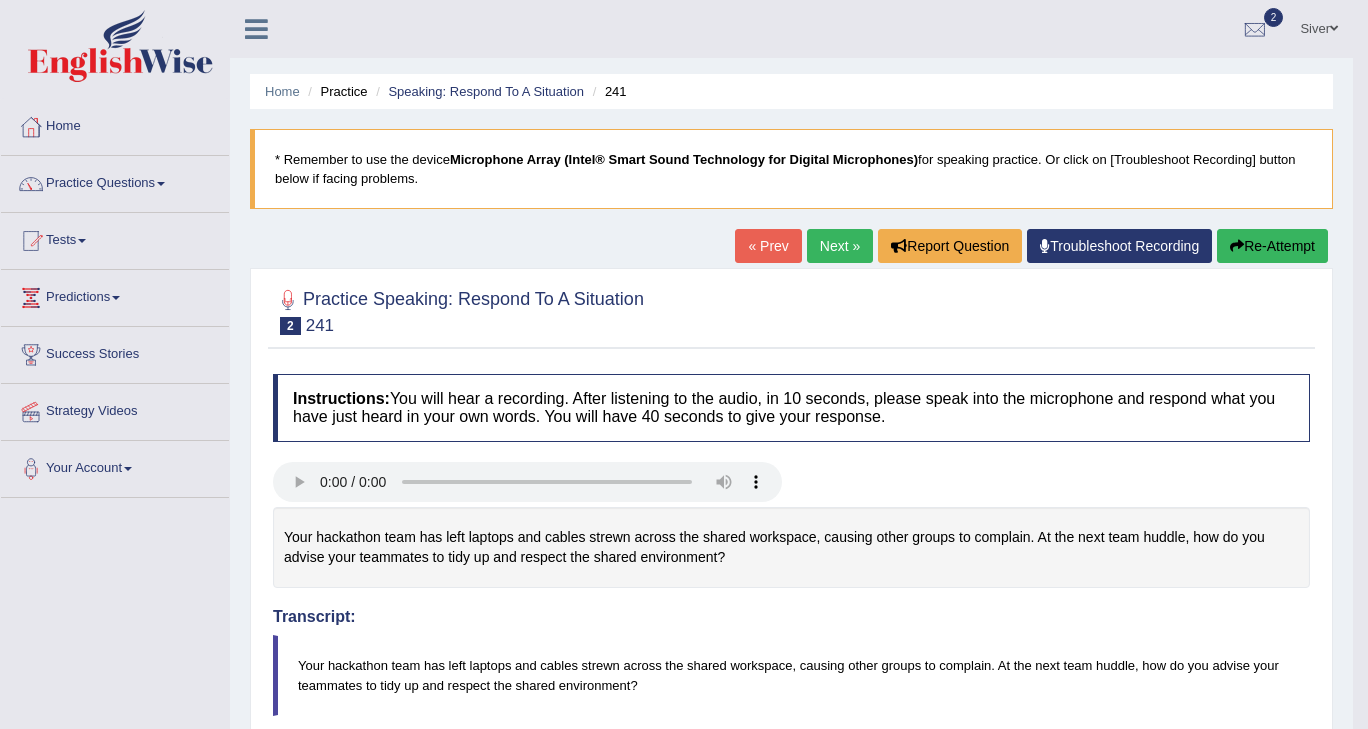 click on "Next »" at bounding box center (840, 246) 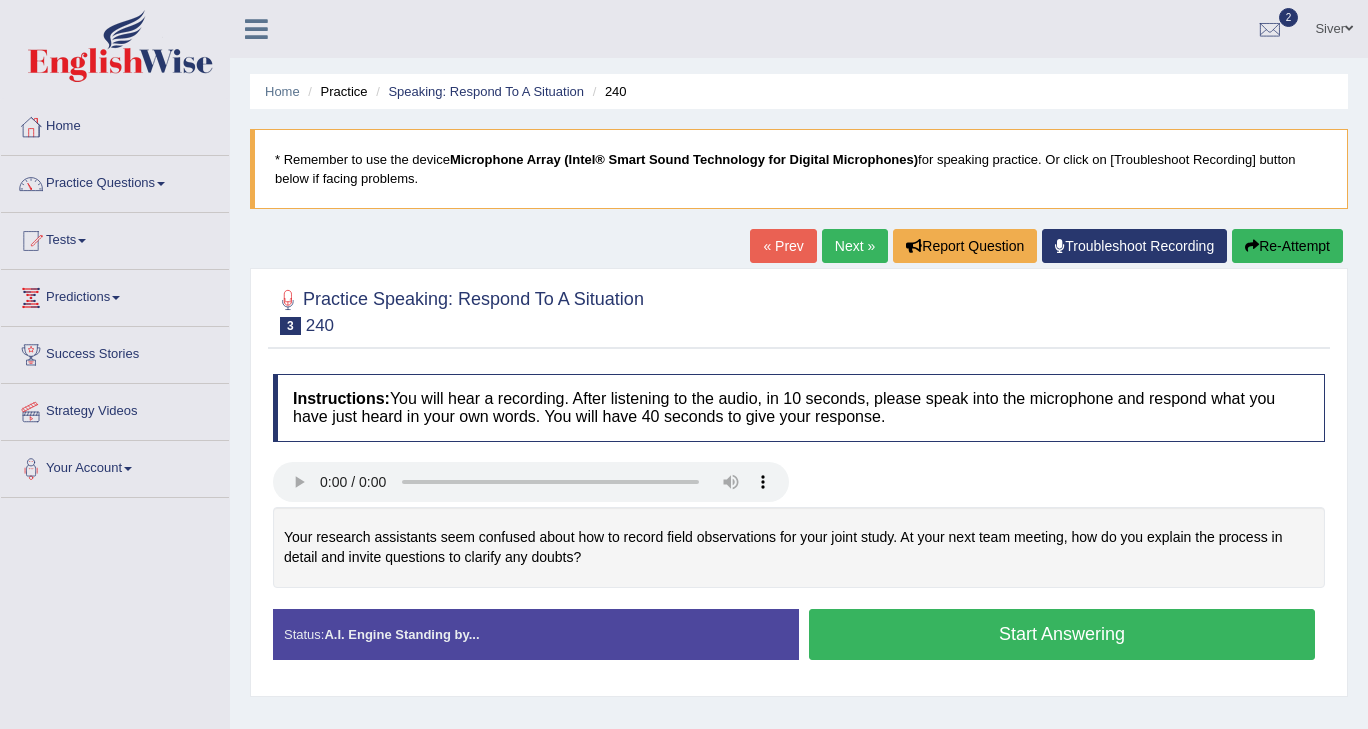 scroll, scrollTop: 21, scrollLeft: 0, axis: vertical 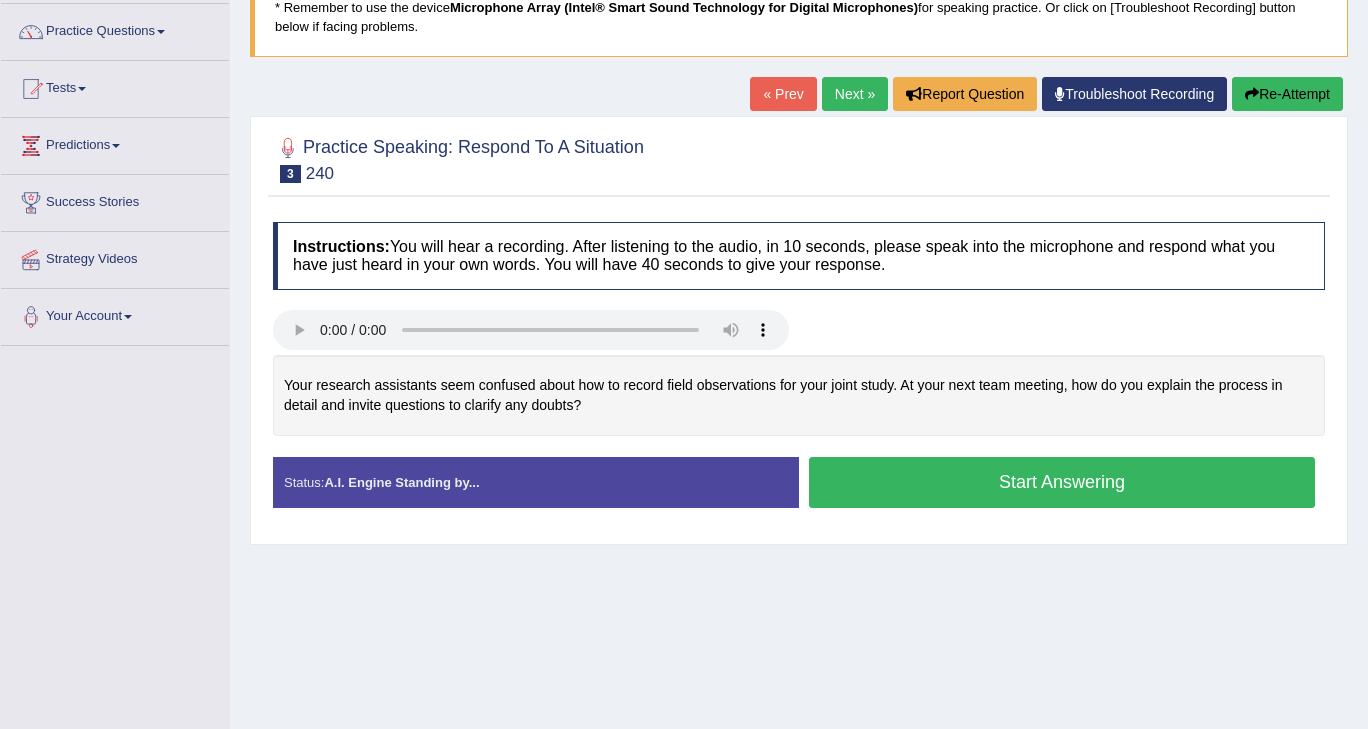 click on "Start Answering" at bounding box center [1062, 482] 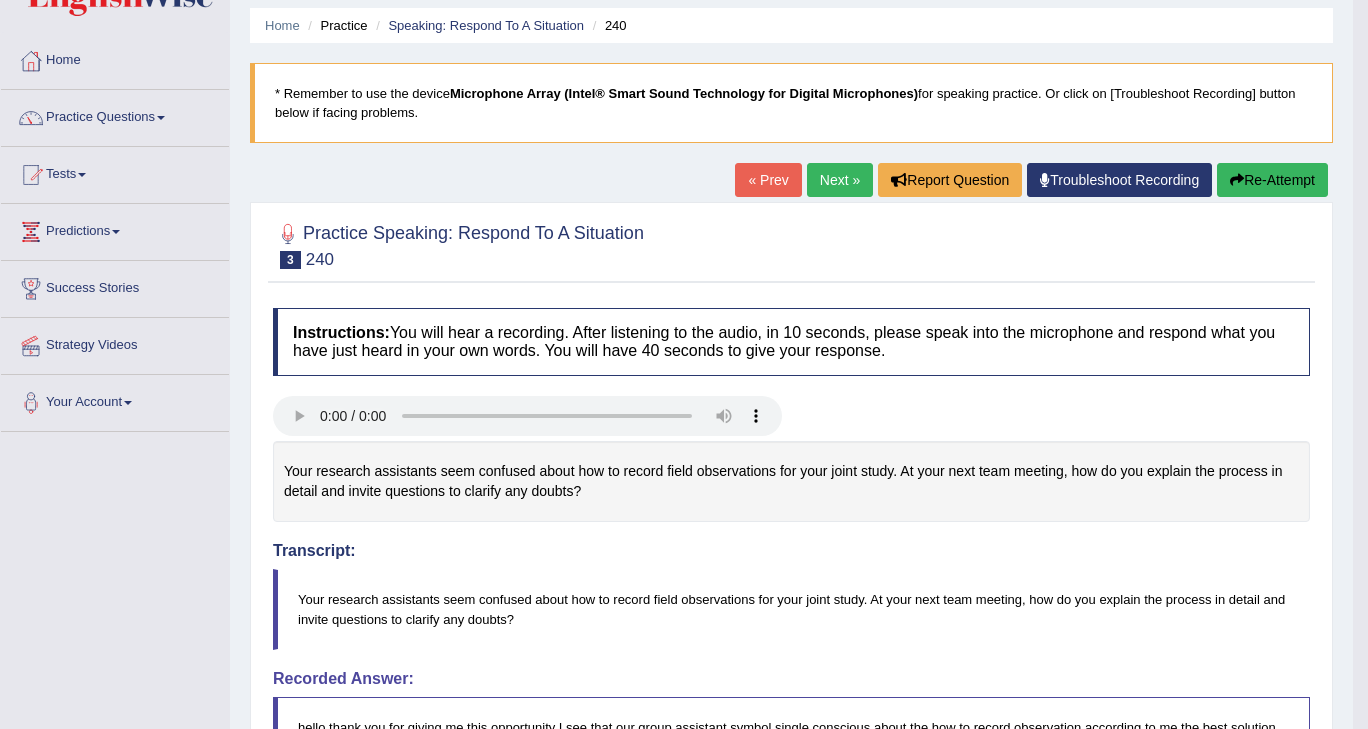 scroll, scrollTop: 64, scrollLeft: 0, axis: vertical 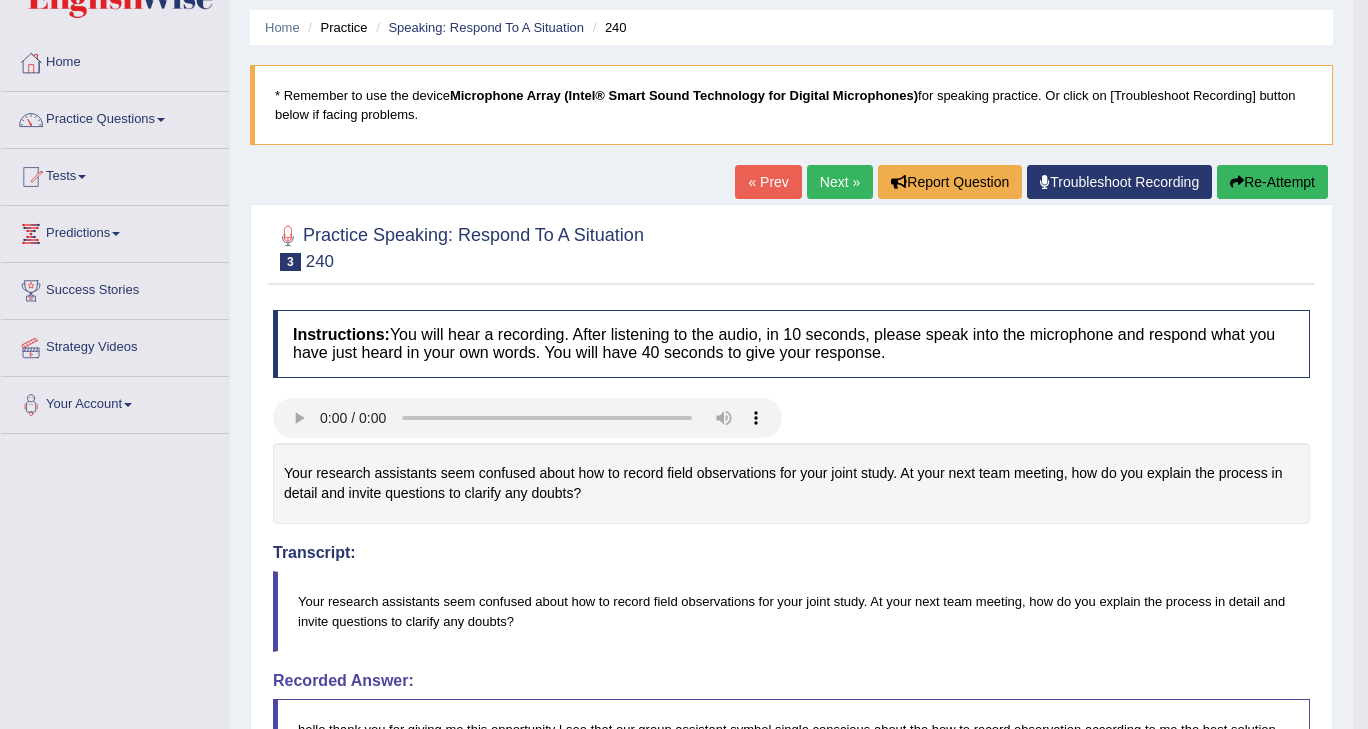 click on "Next »" at bounding box center [840, 182] 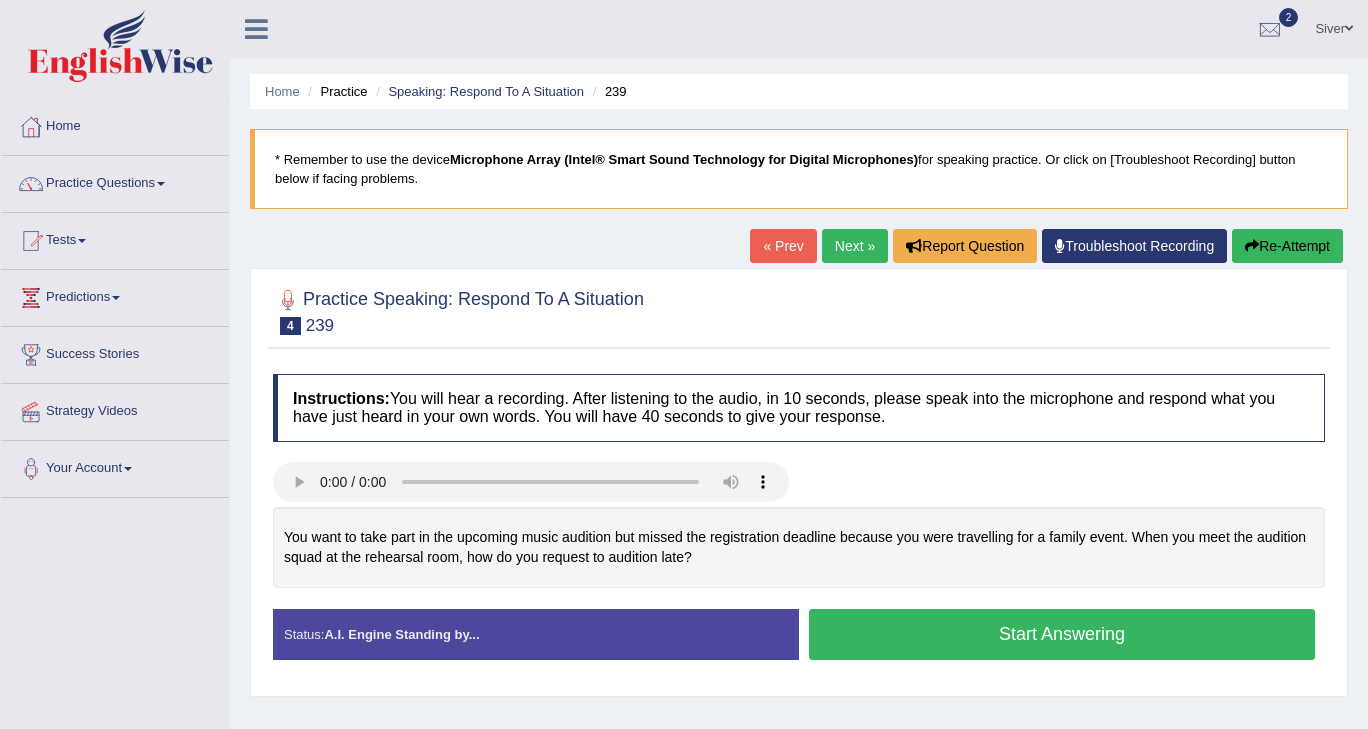 scroll, scrollTop: 115, scrollLeft: 0, axis: vertical 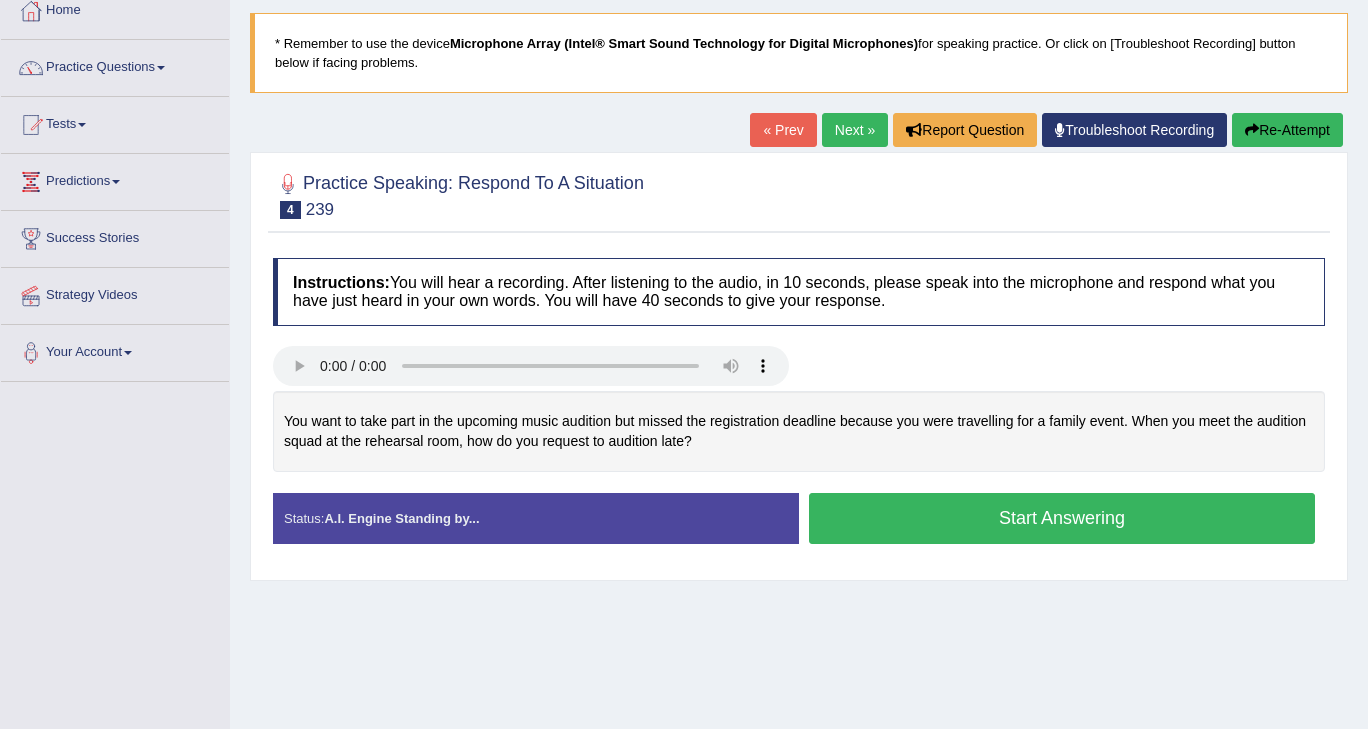 click on "Start Answering" at bounding box center (1062, 518) 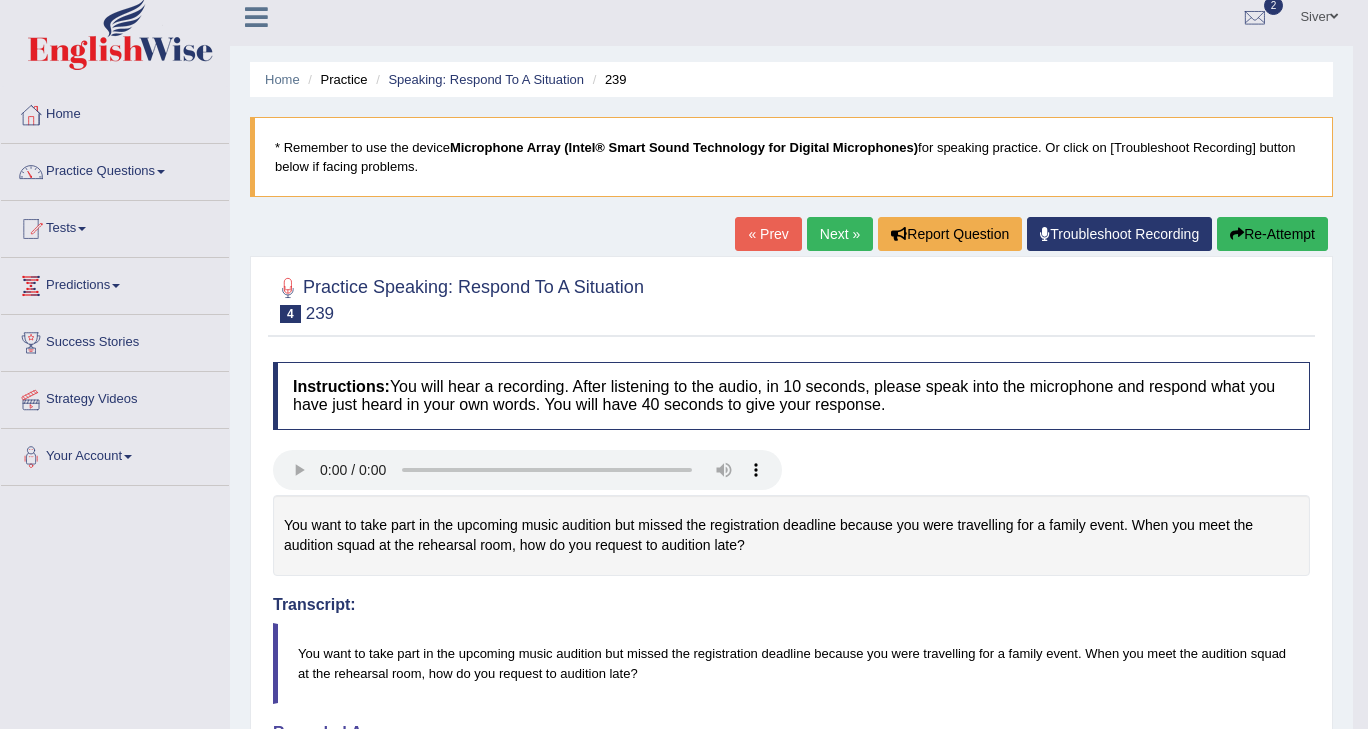 scroll, scrollTop: 0, scrollLeft: 0, axis: both 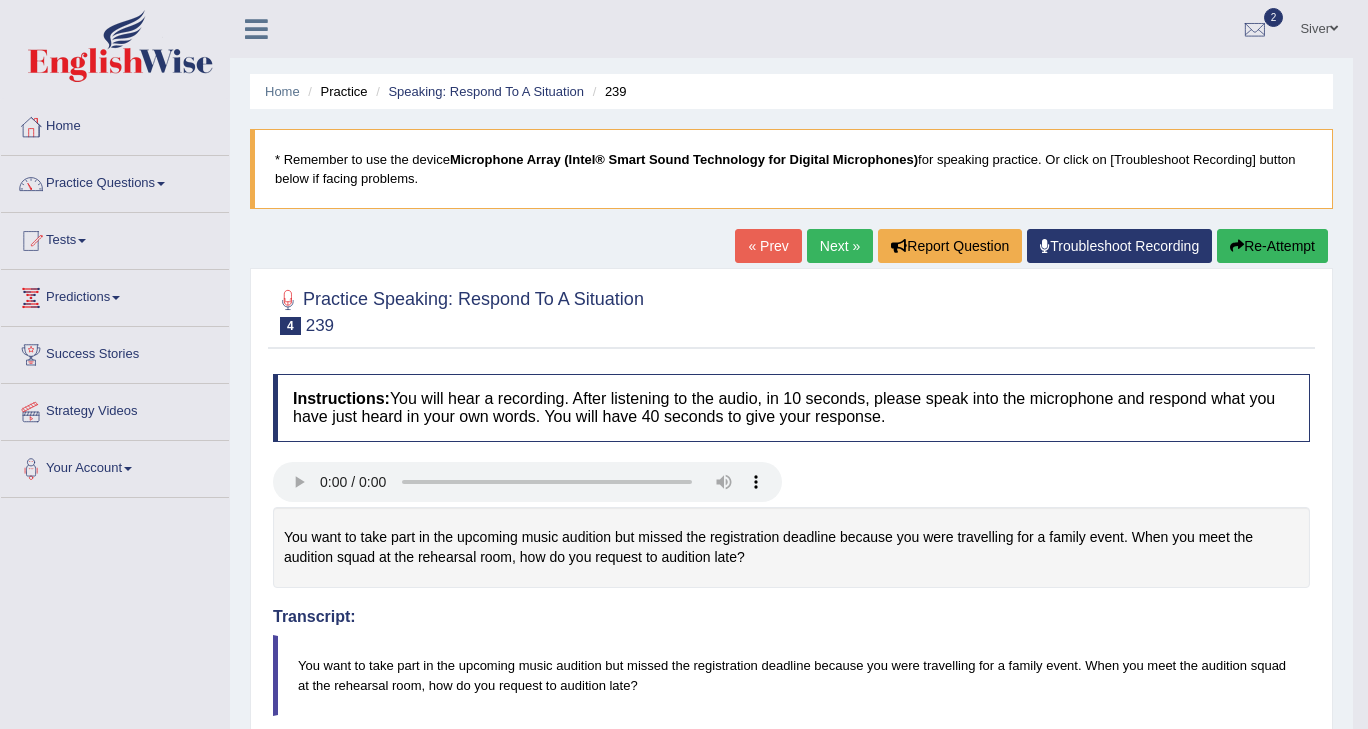 click on "Next »" at bounding box center [840, 246] 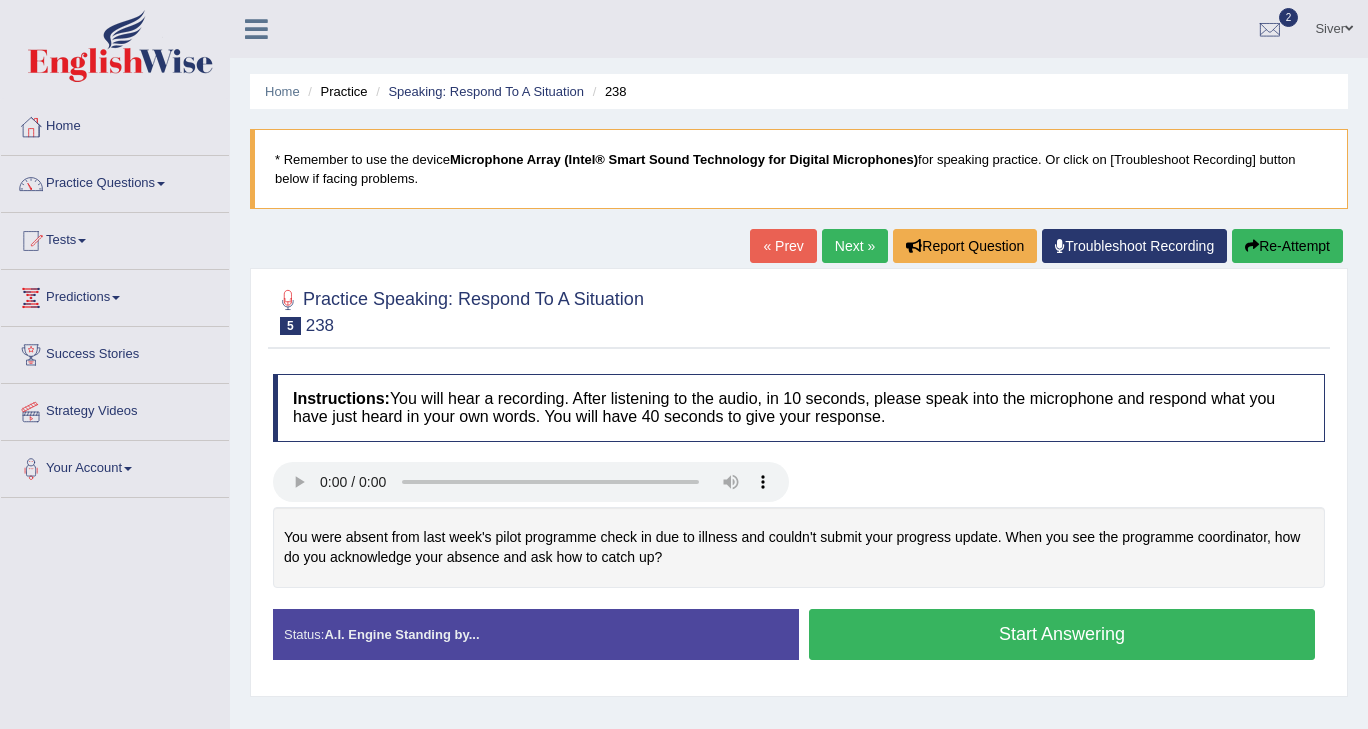 scroll, scrollTop: 0, scrollLeft: 0, axis: both 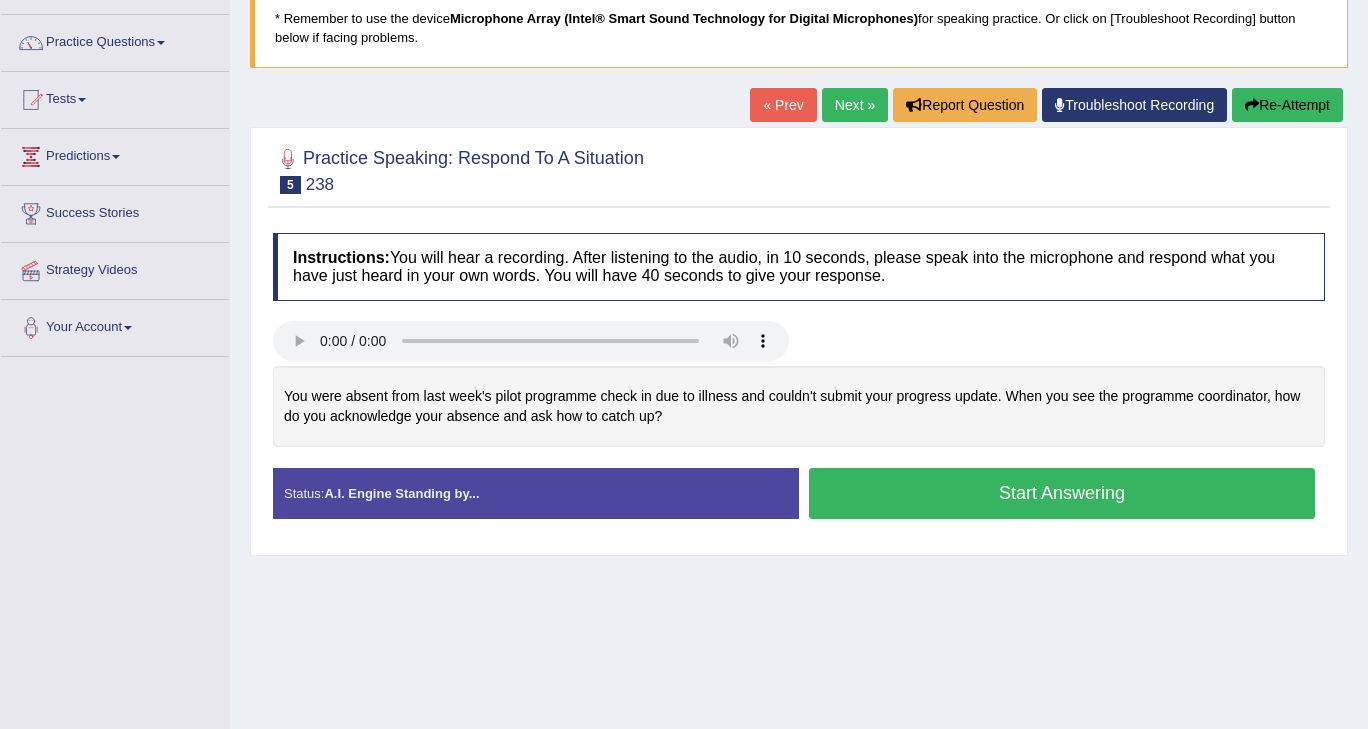 click on "Start Answering" at bounding box center (1062, 493) 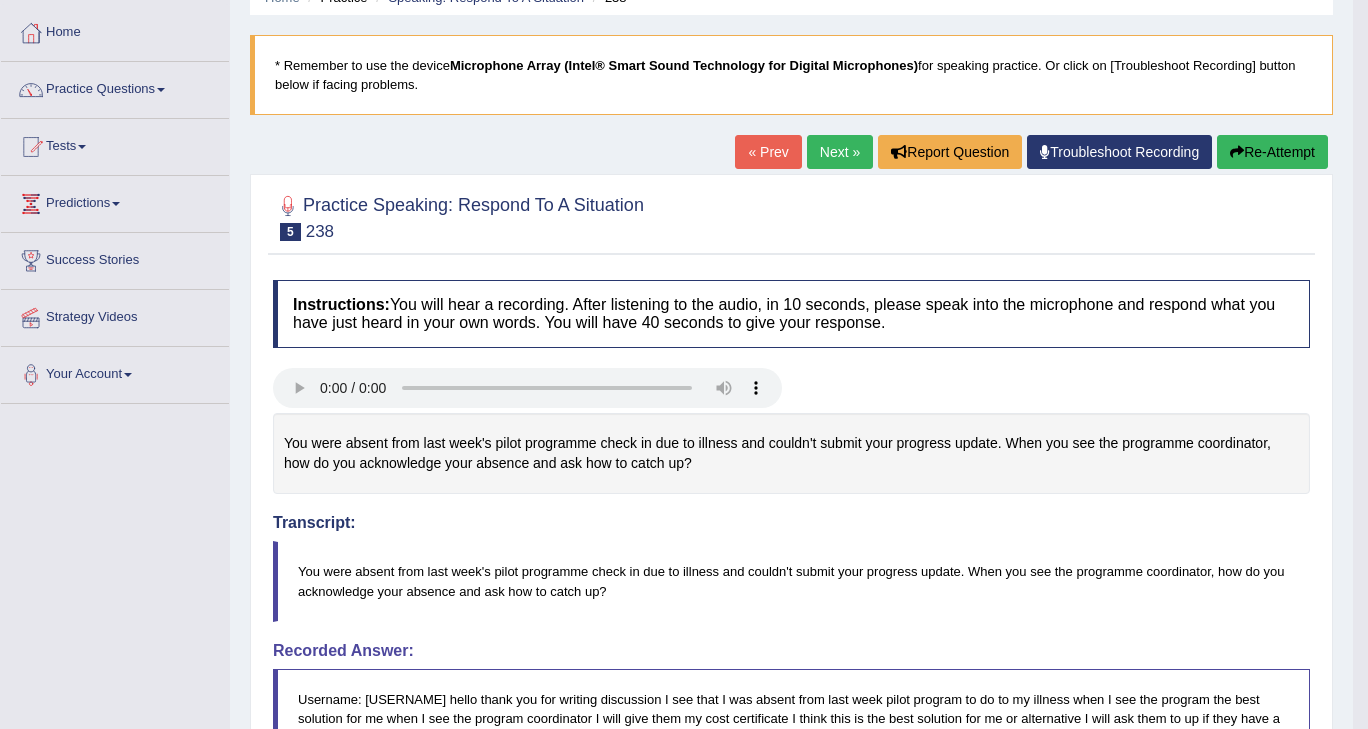 scroll, scrollTop: 0, scrollLeft: 0, axis: both 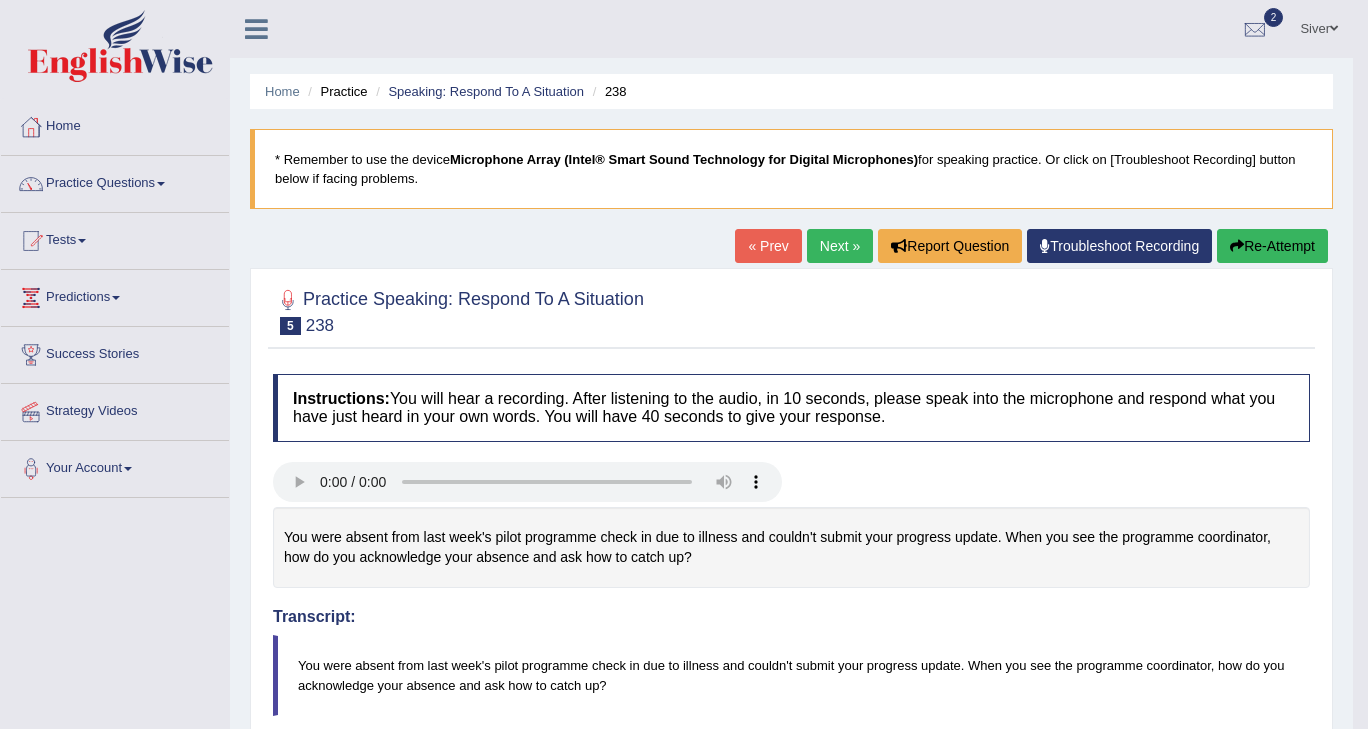 click on "Next »" at bounding box center (840, 246) 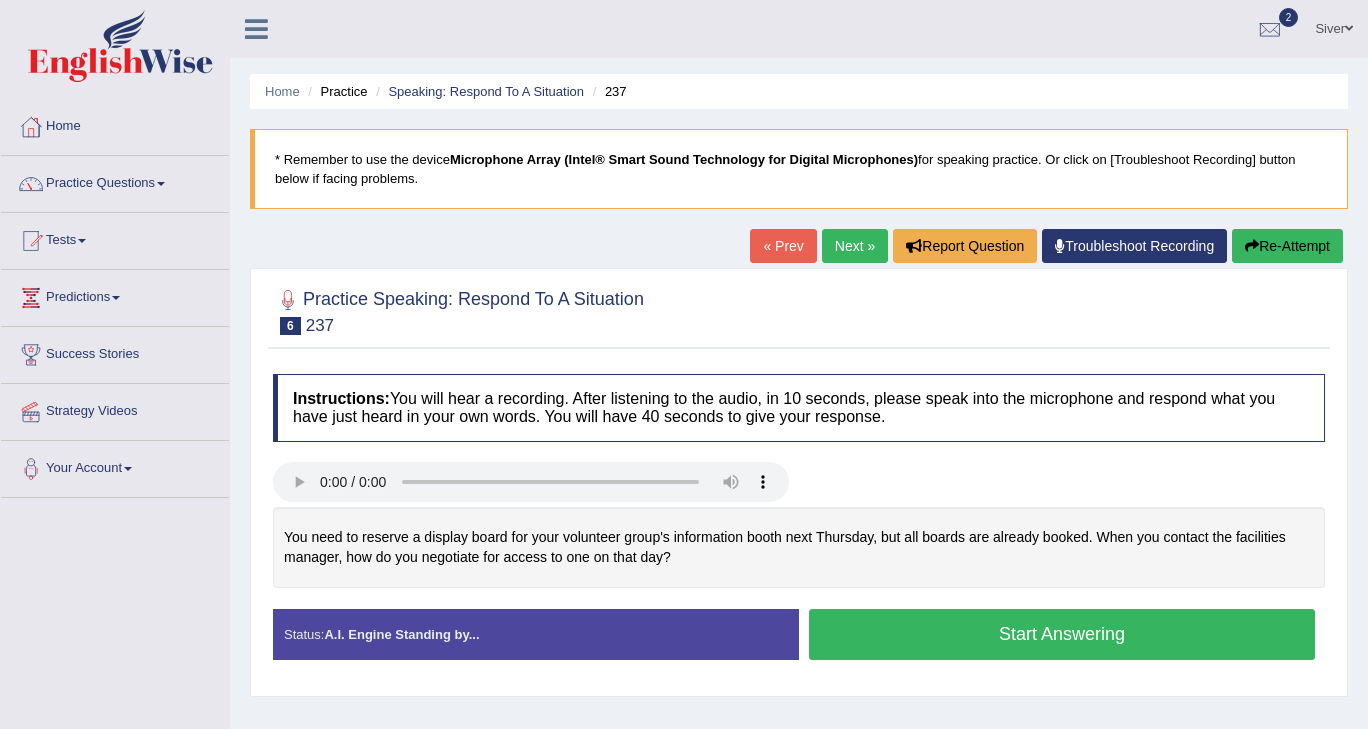 scroll, scrollTop: 230, scrollLeft: 0, axis: vertical 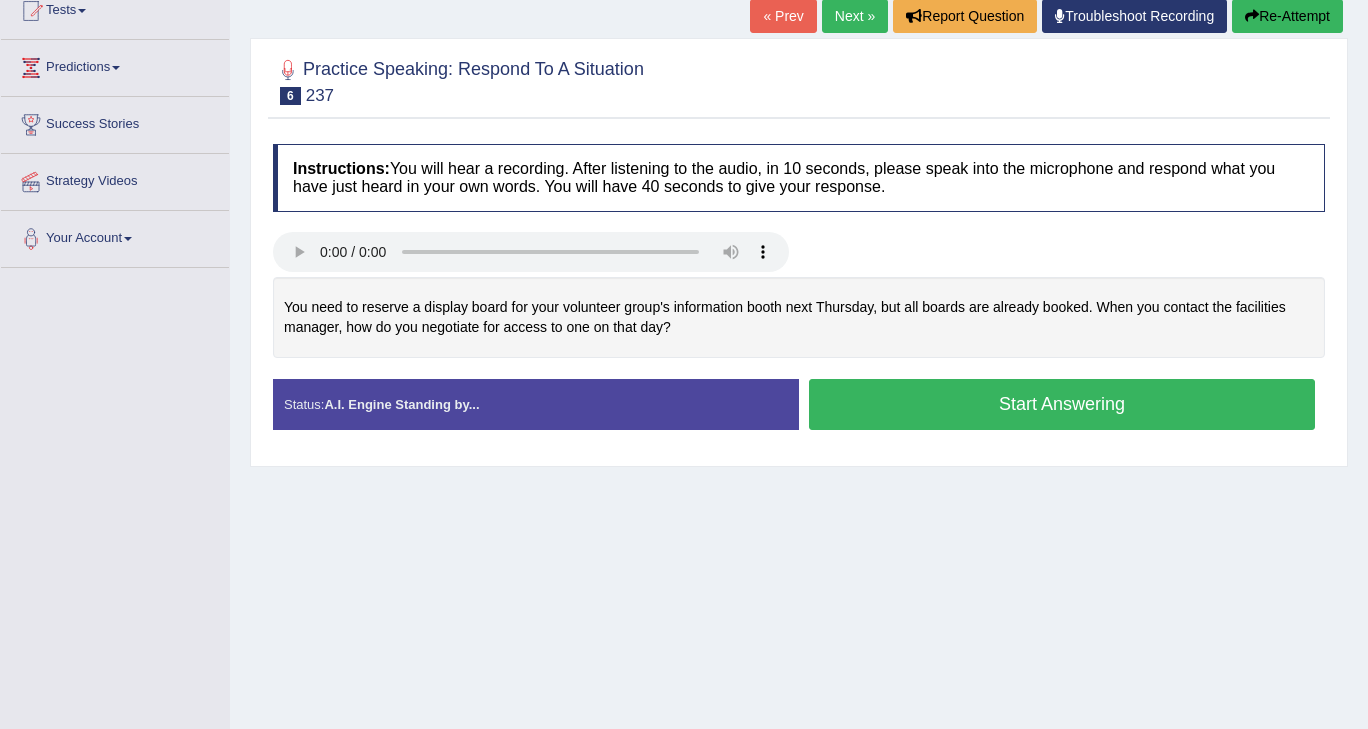 click on "Start Answering" at bounding box center [1062, 404] 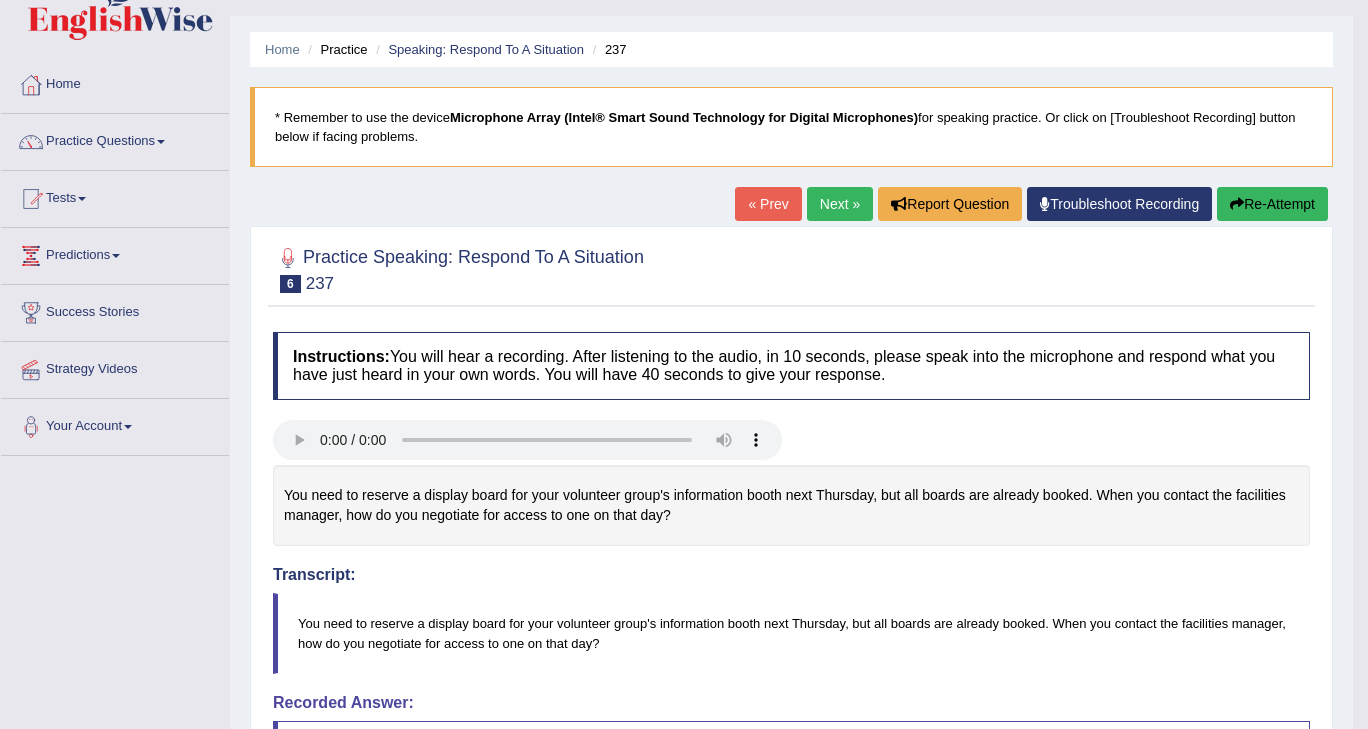 scroll, scrollTop: 37, scrollLeft: 0, axis: vertical 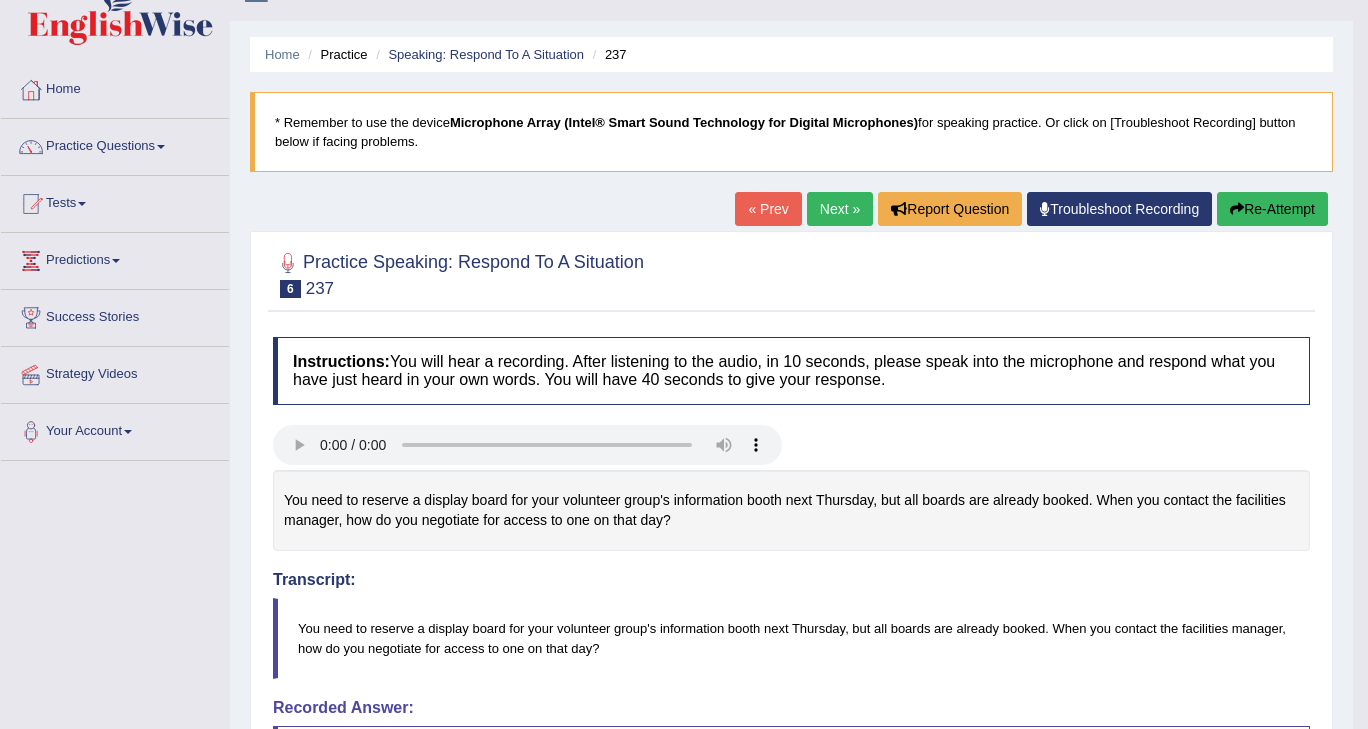 click on "Next »" at bounding box center [840, 209] 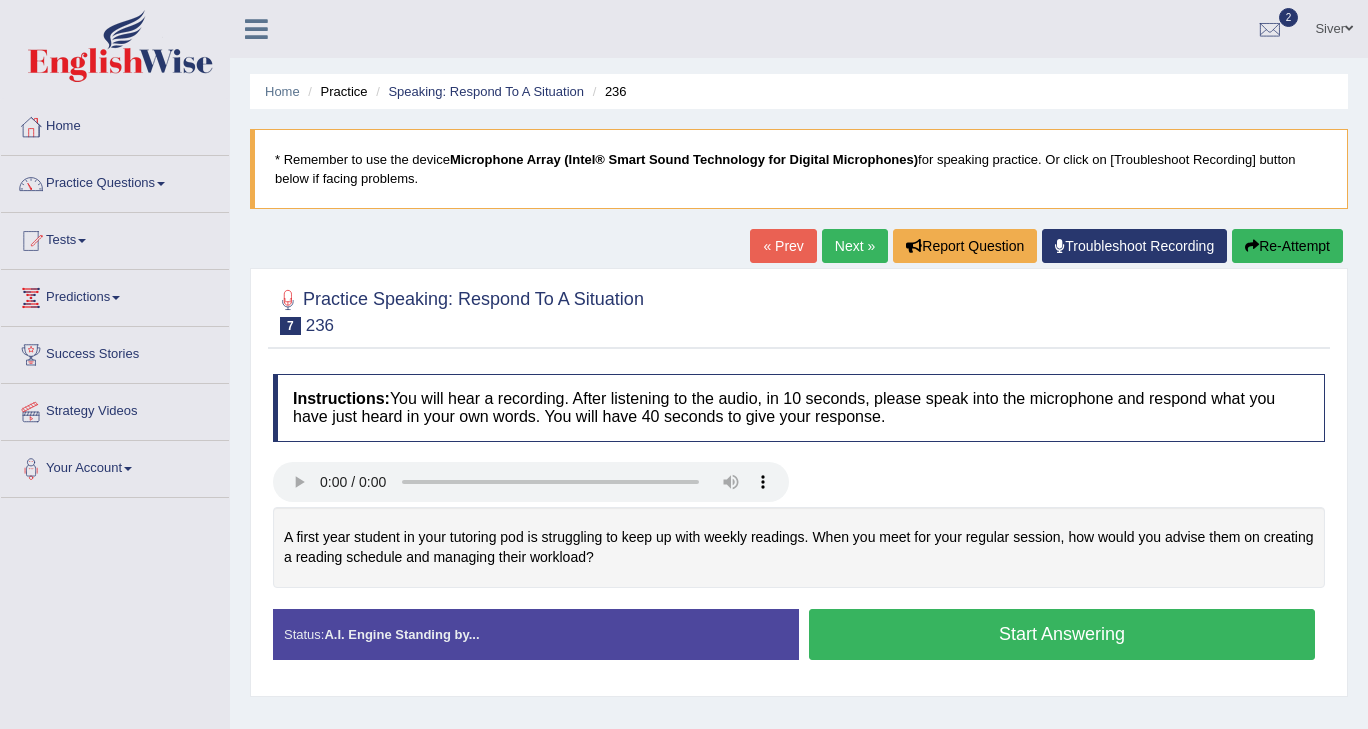 scroll, scrollTop: 319, scrollLeft: 0, axis: vertical 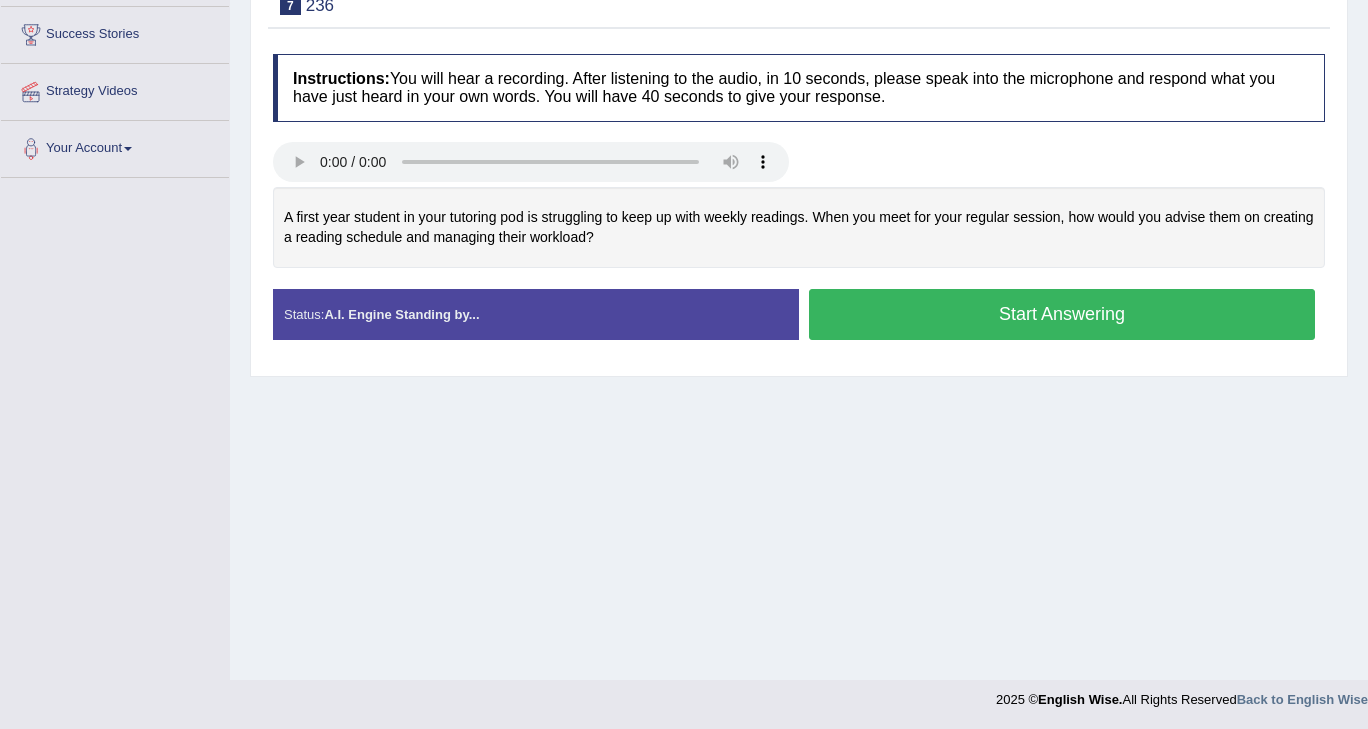 click on "Start Answering" at bounding box center [1062, 314] 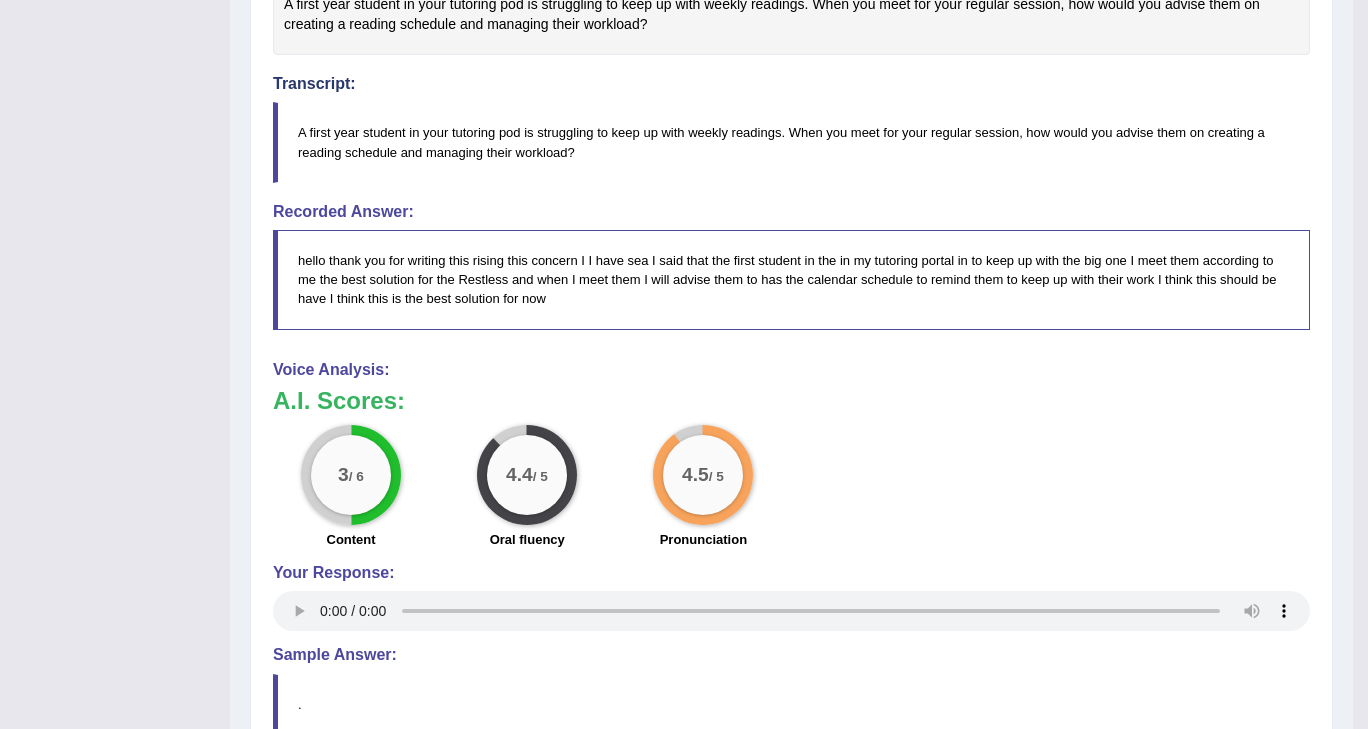 scroll, scrollTop: 730, scrollLeft: 0, axis: vertical 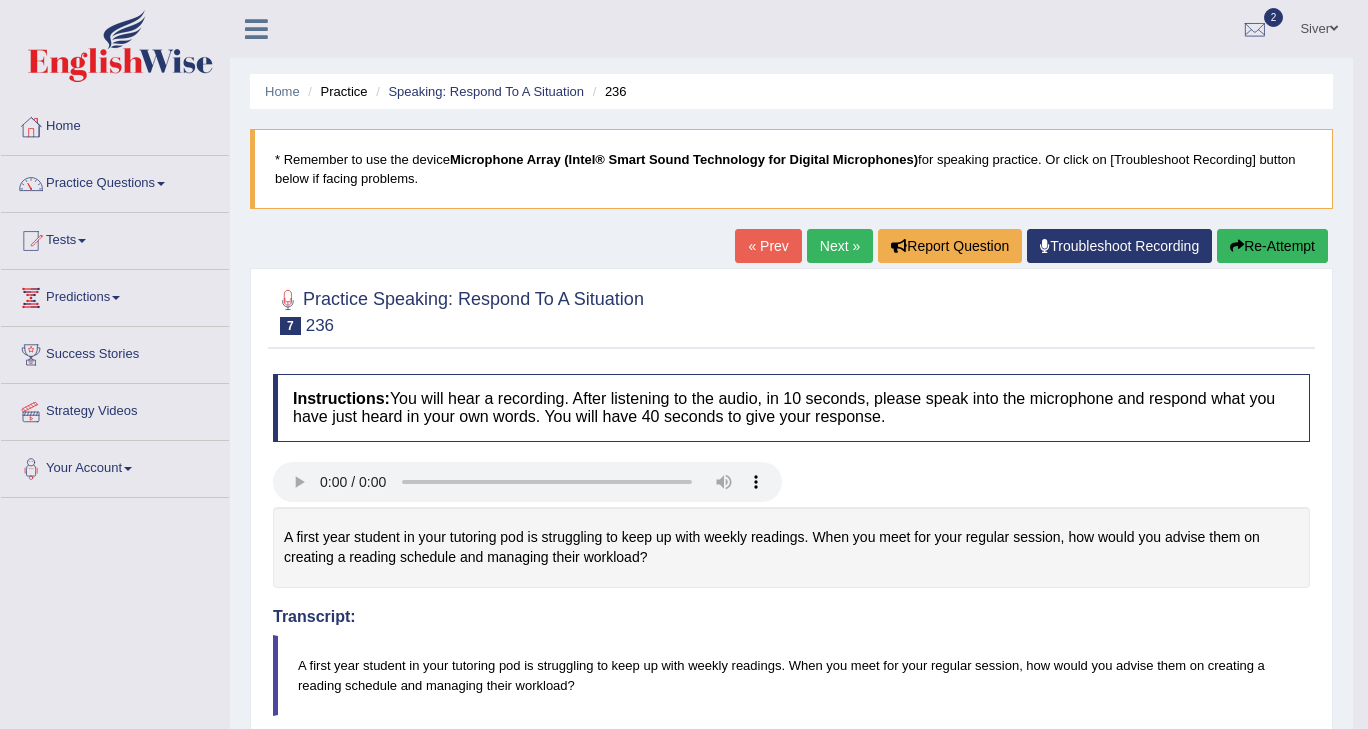 click on "Next »" at bounding box center [840, 246] 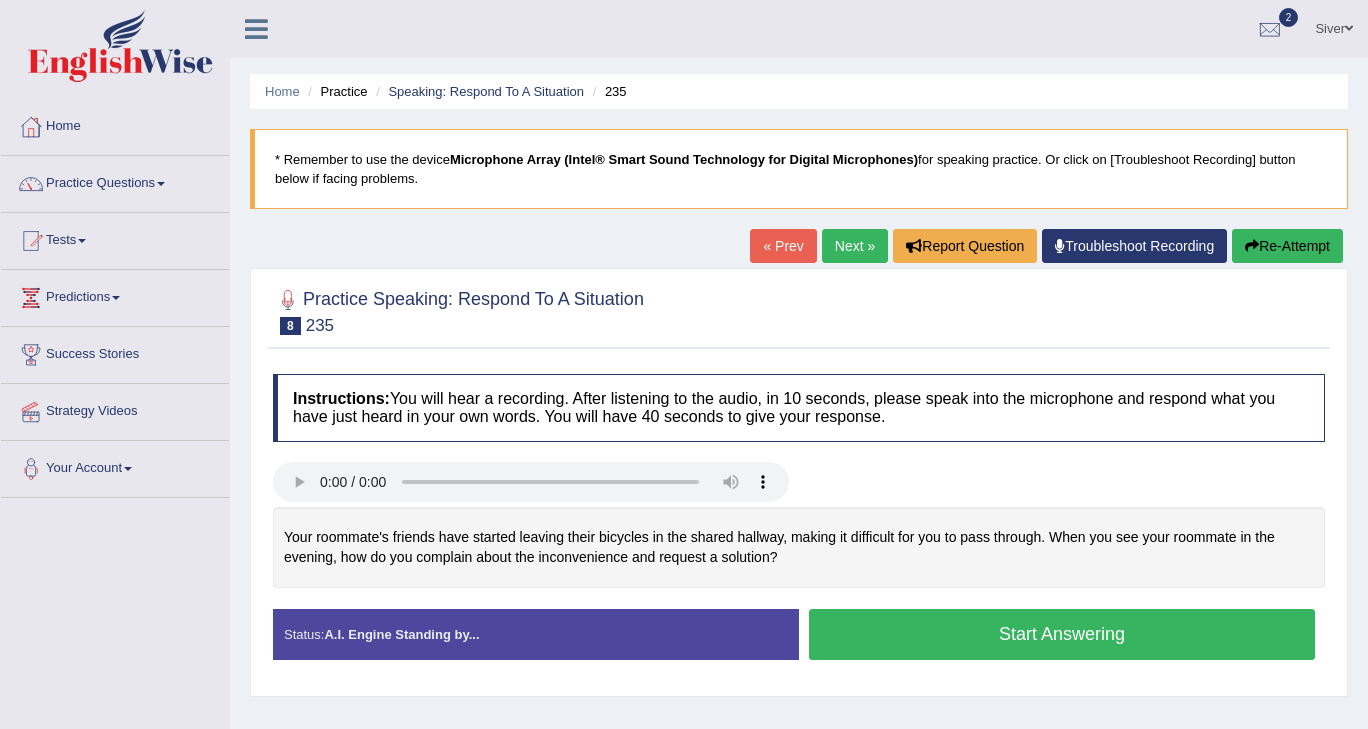 scroll, scrollTop: 185, scrollLeft: 0, axis: vertical 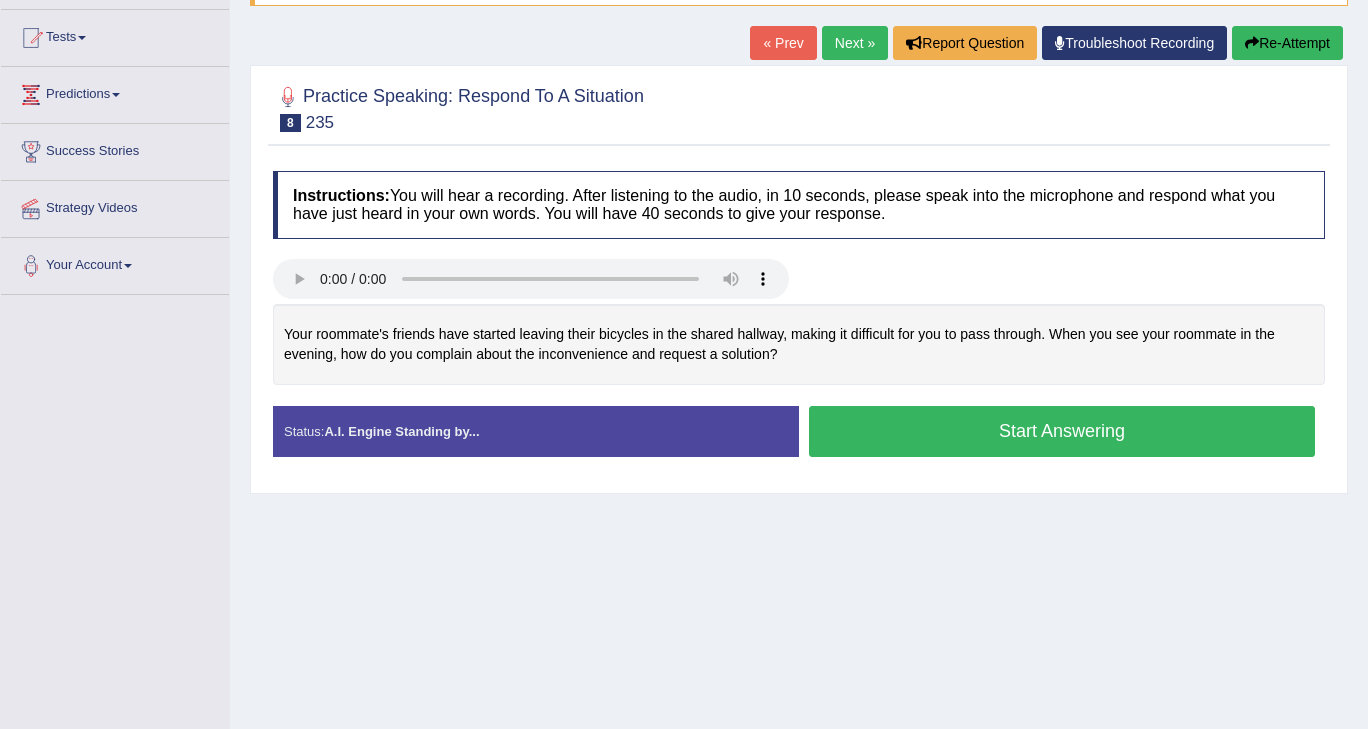 click on "Start Answering" at bounding box center (1062, 431) 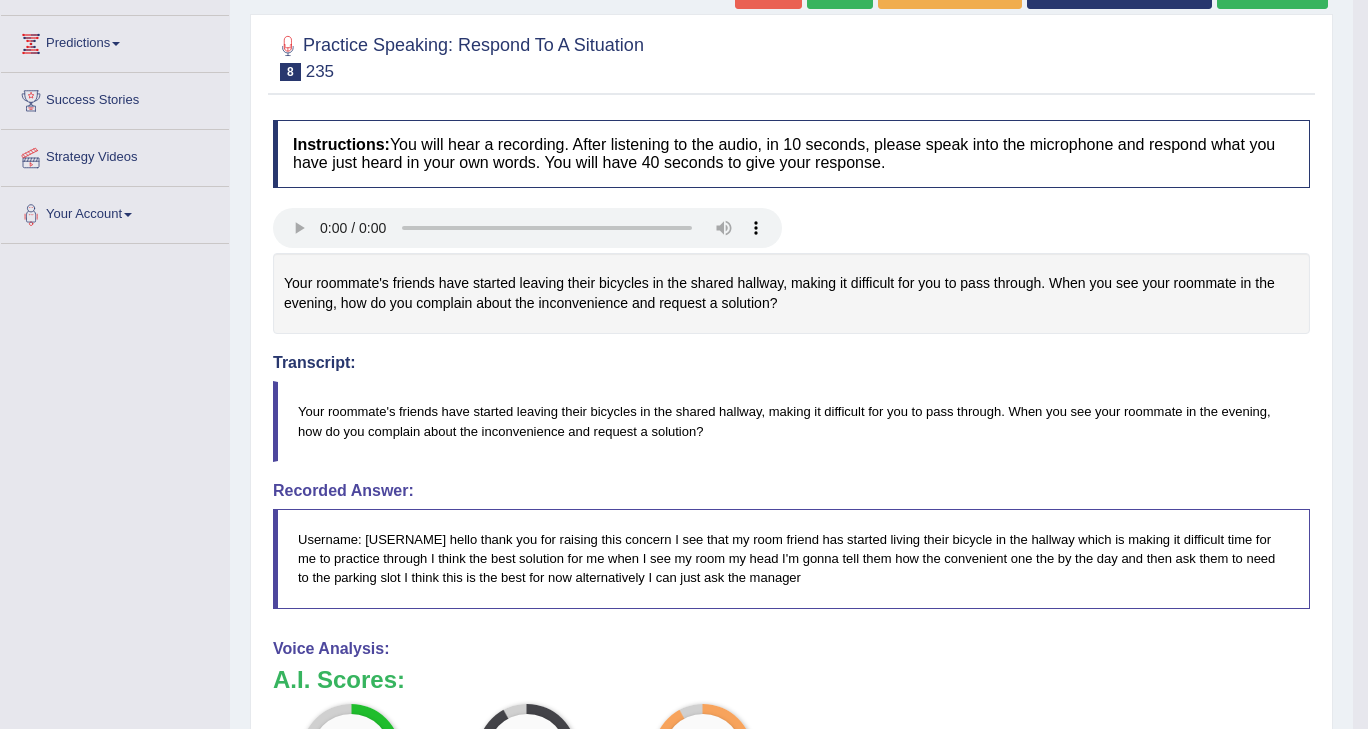scroll, scrollTop: 0, scrollLeft: 0, axis: both 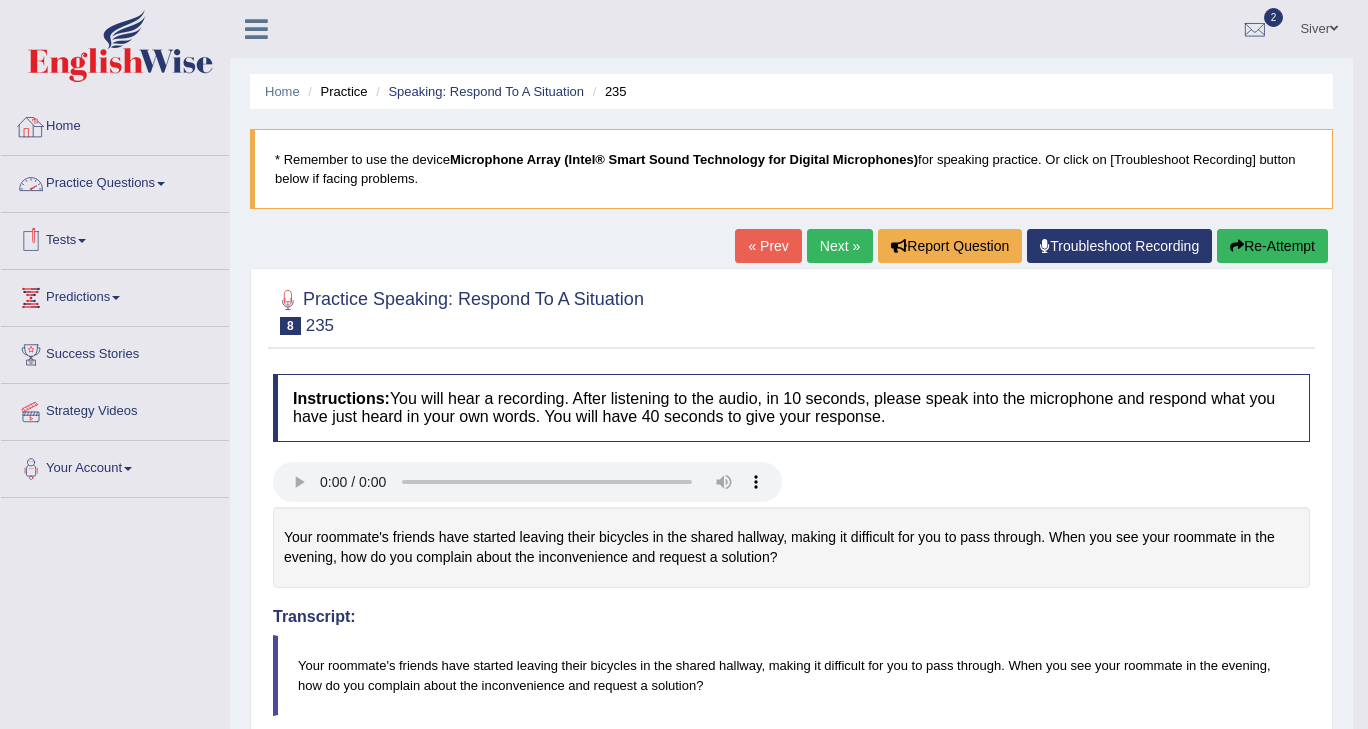 click on "Home" at bounding box center (115, 124) 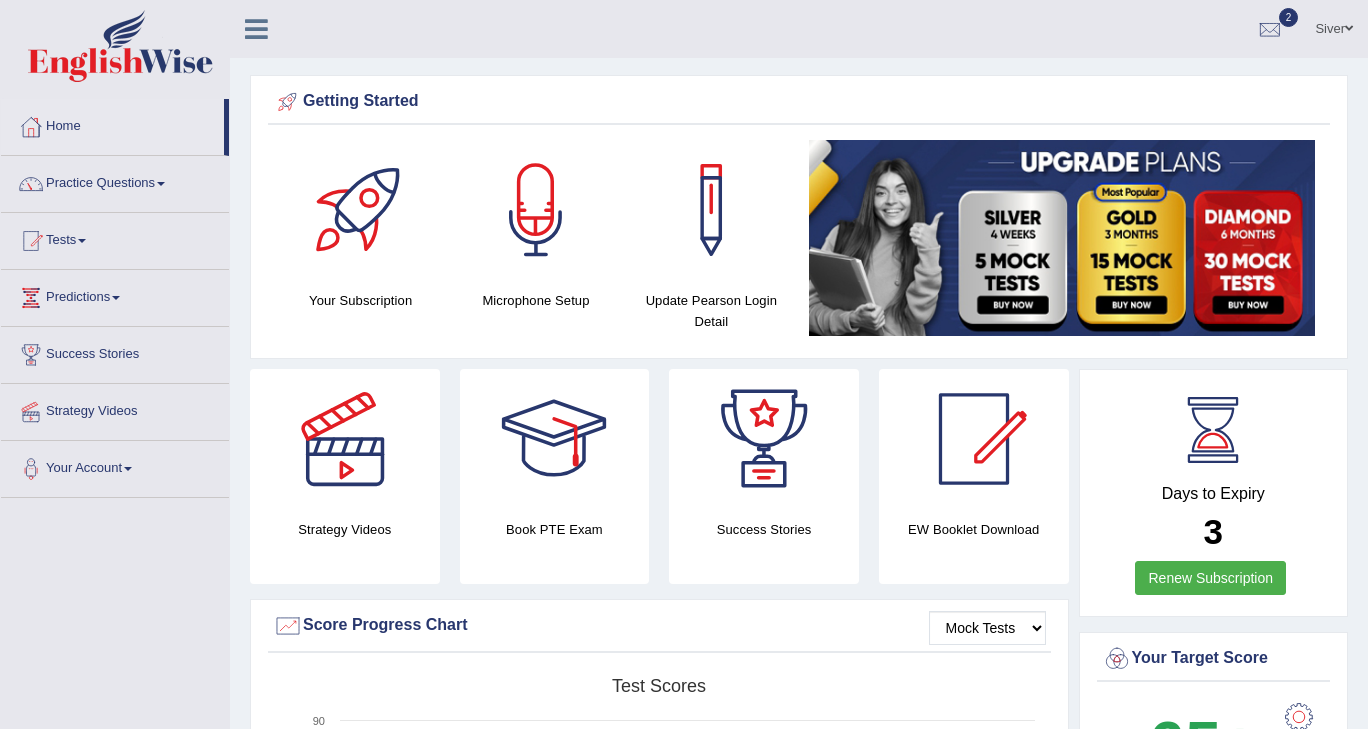 scroll, scrollTop: 0, scrollLeft: 0, axis: both 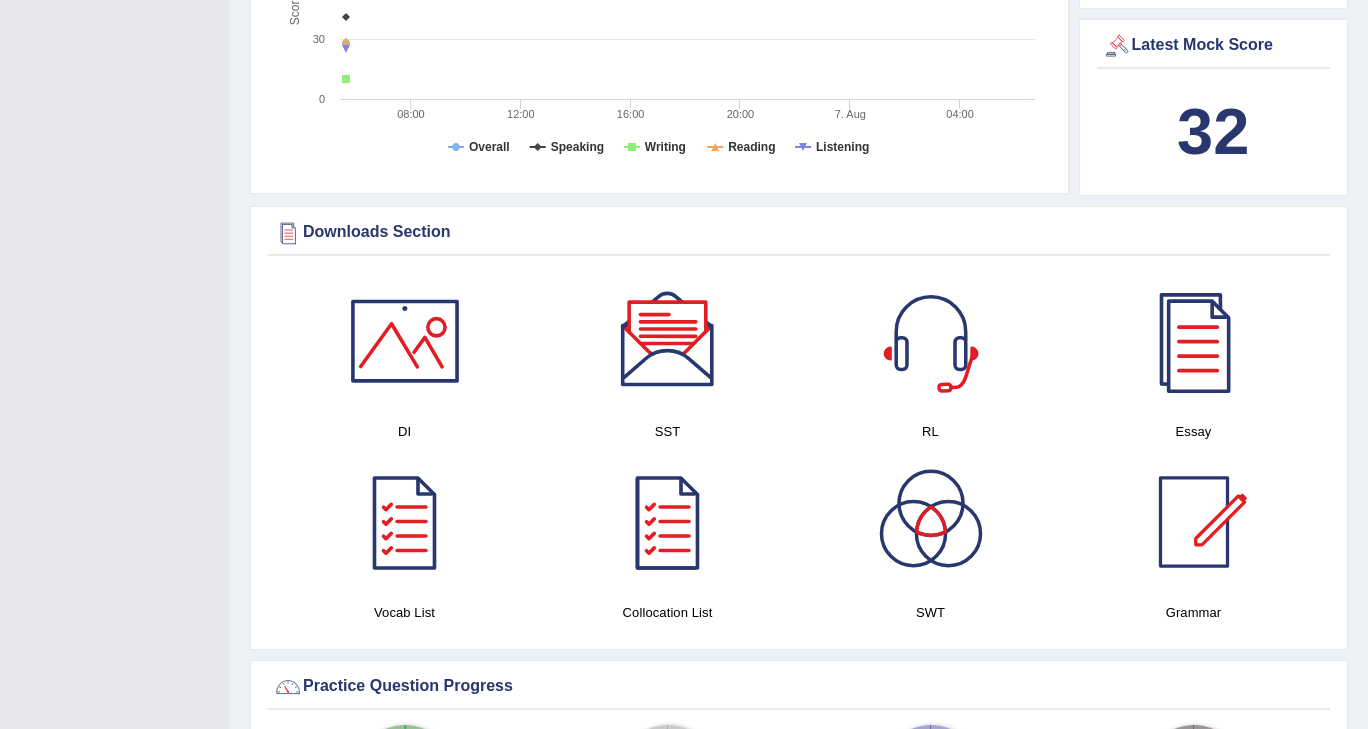 click at bounding box center (931, 341) 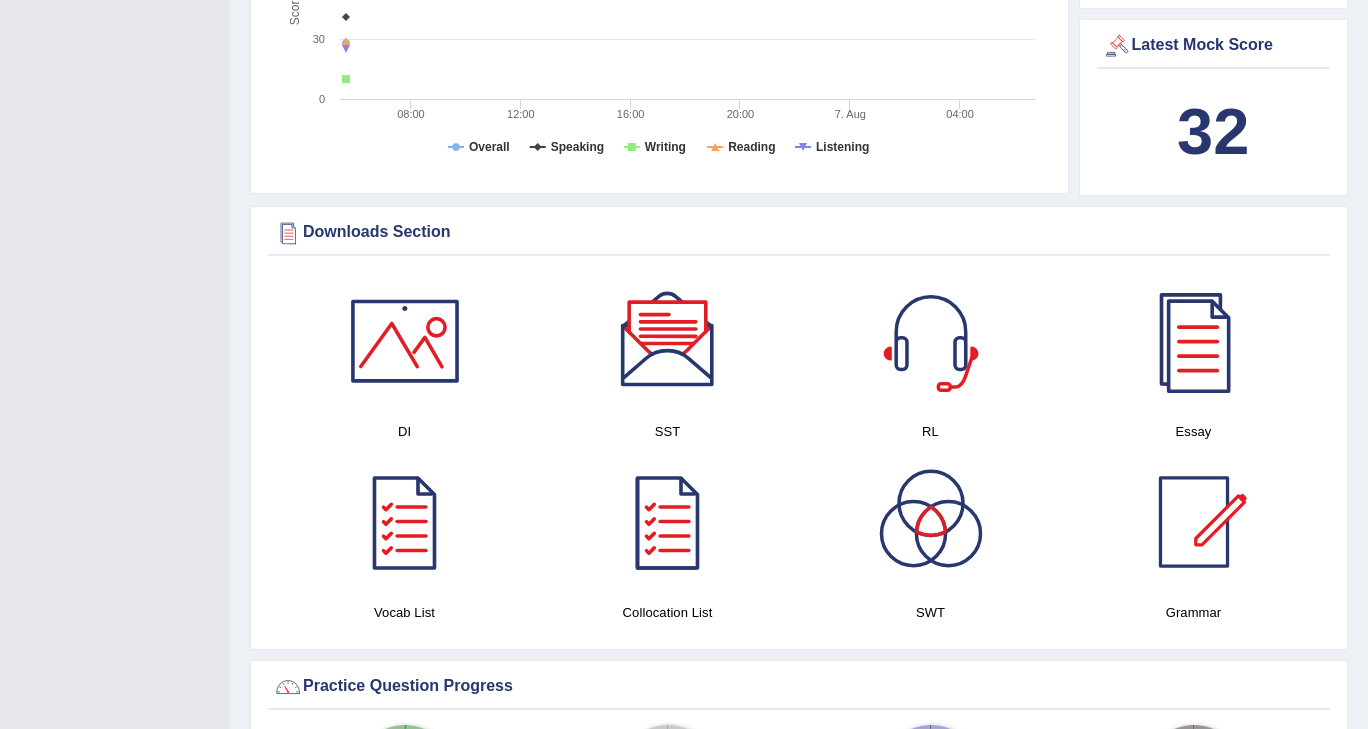 click at bounding box center (405, 341) 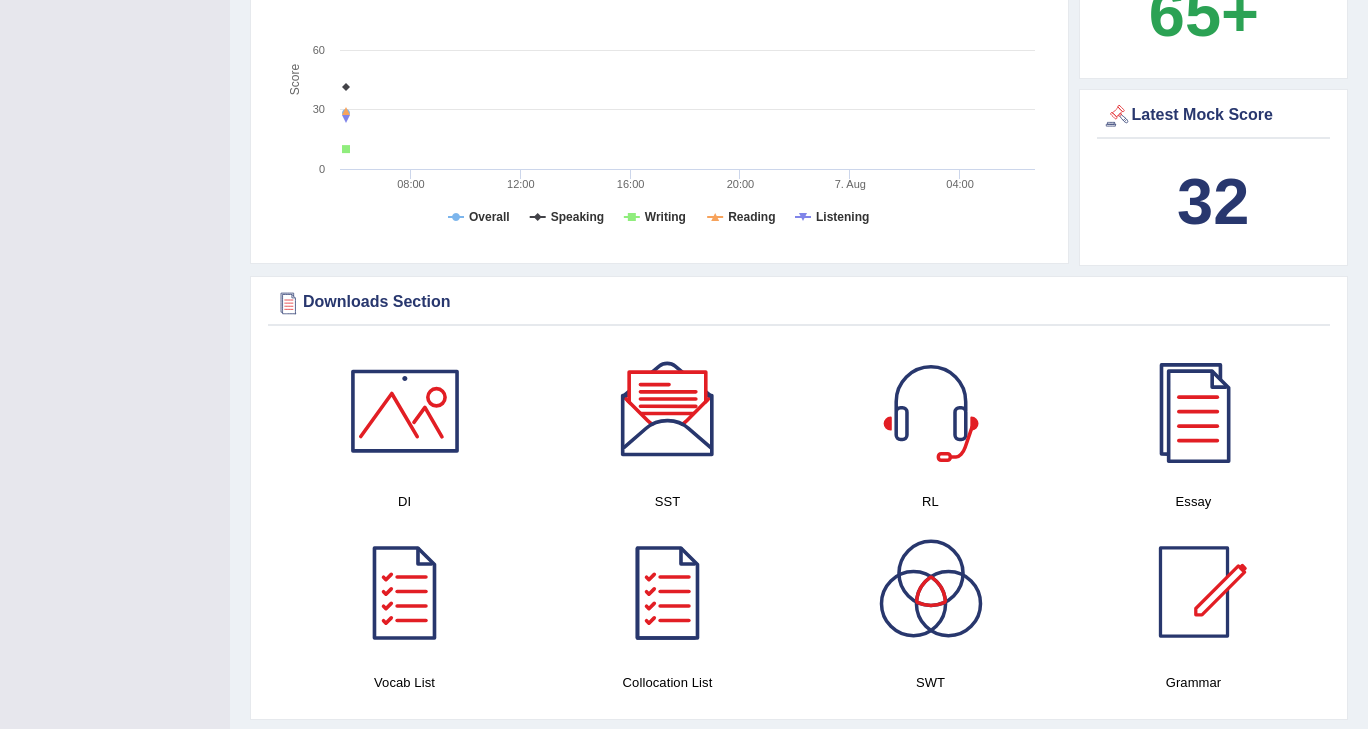 scroll, scrollTop: 724, scrollLeft: 0, axis: vertical 